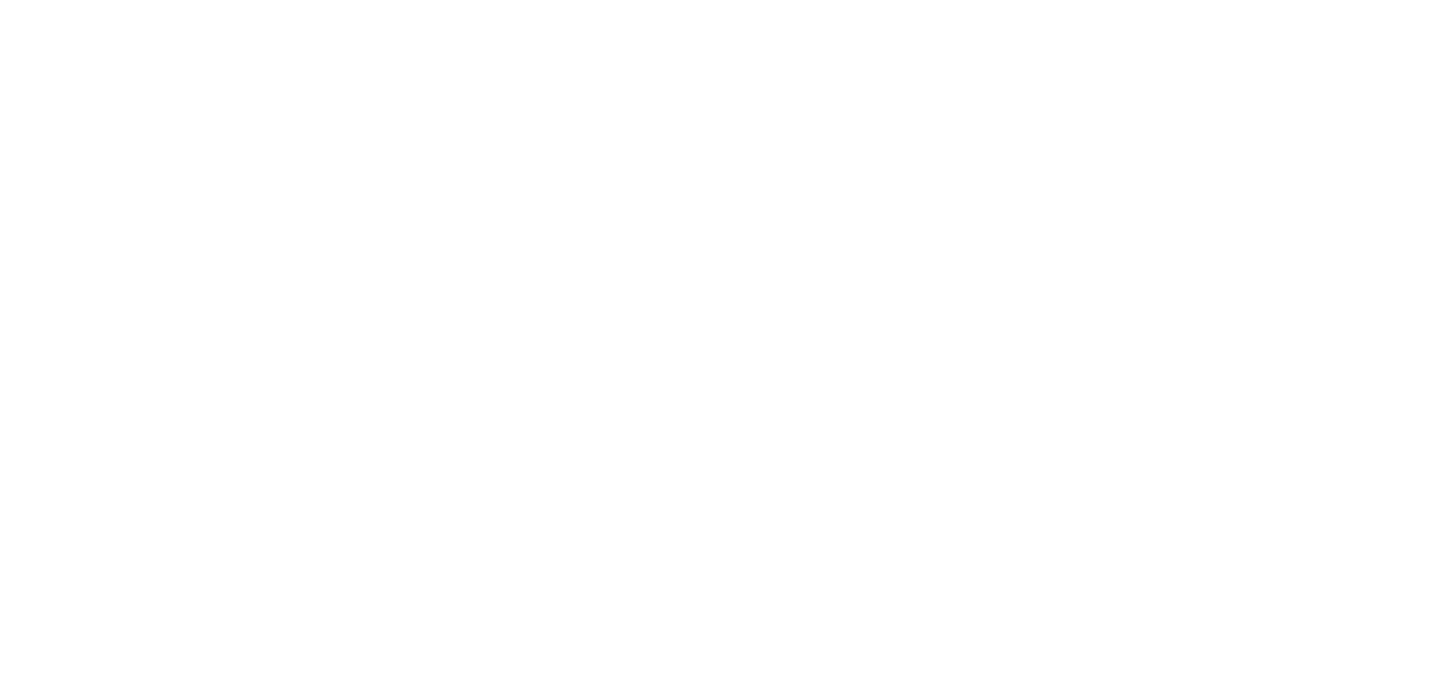 scroll, scrollTop: 0, scrollLeft: 0, axis: both 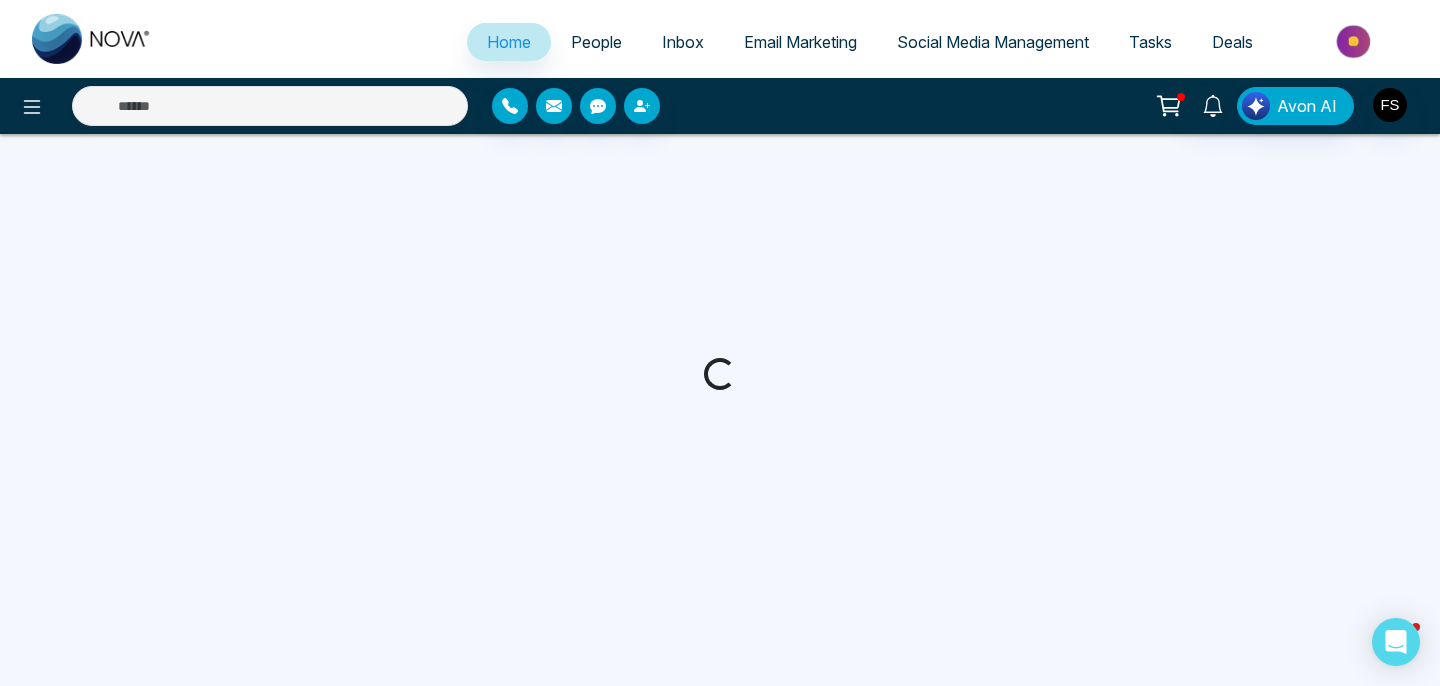 select on "*" 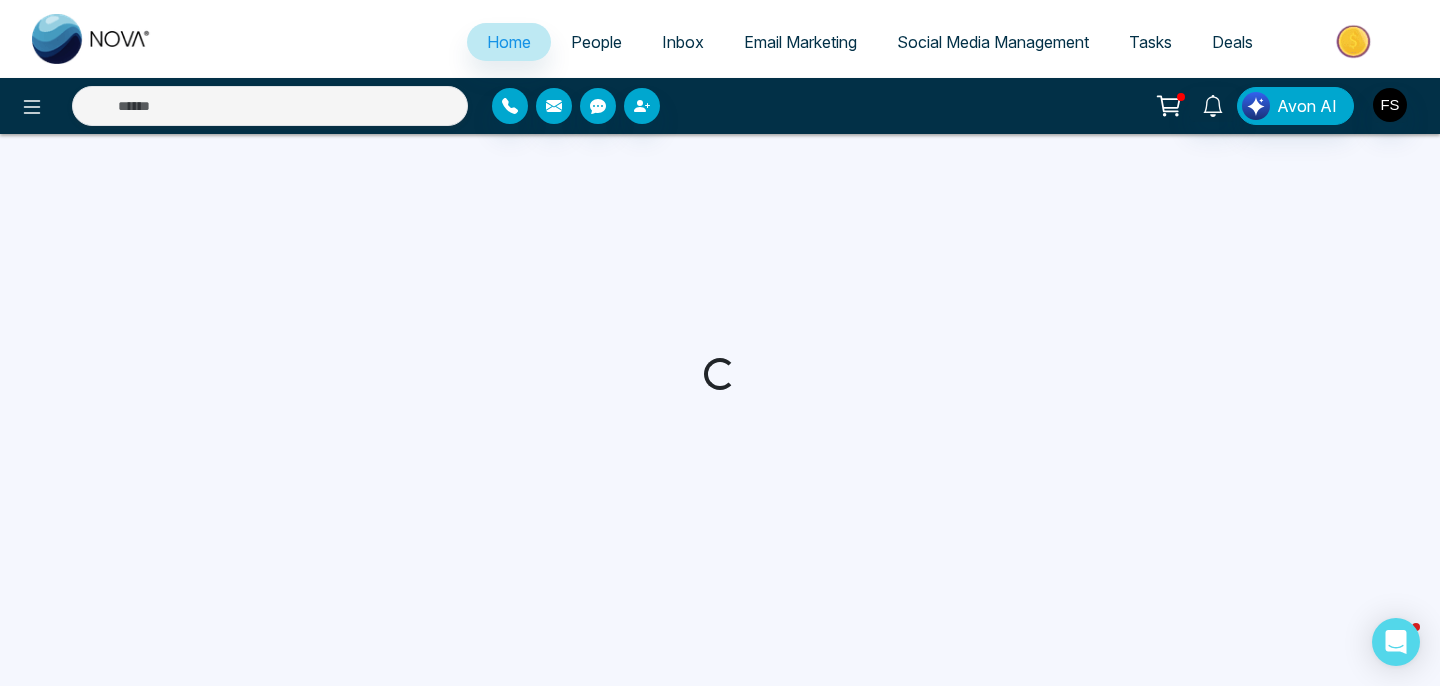 select on "*" 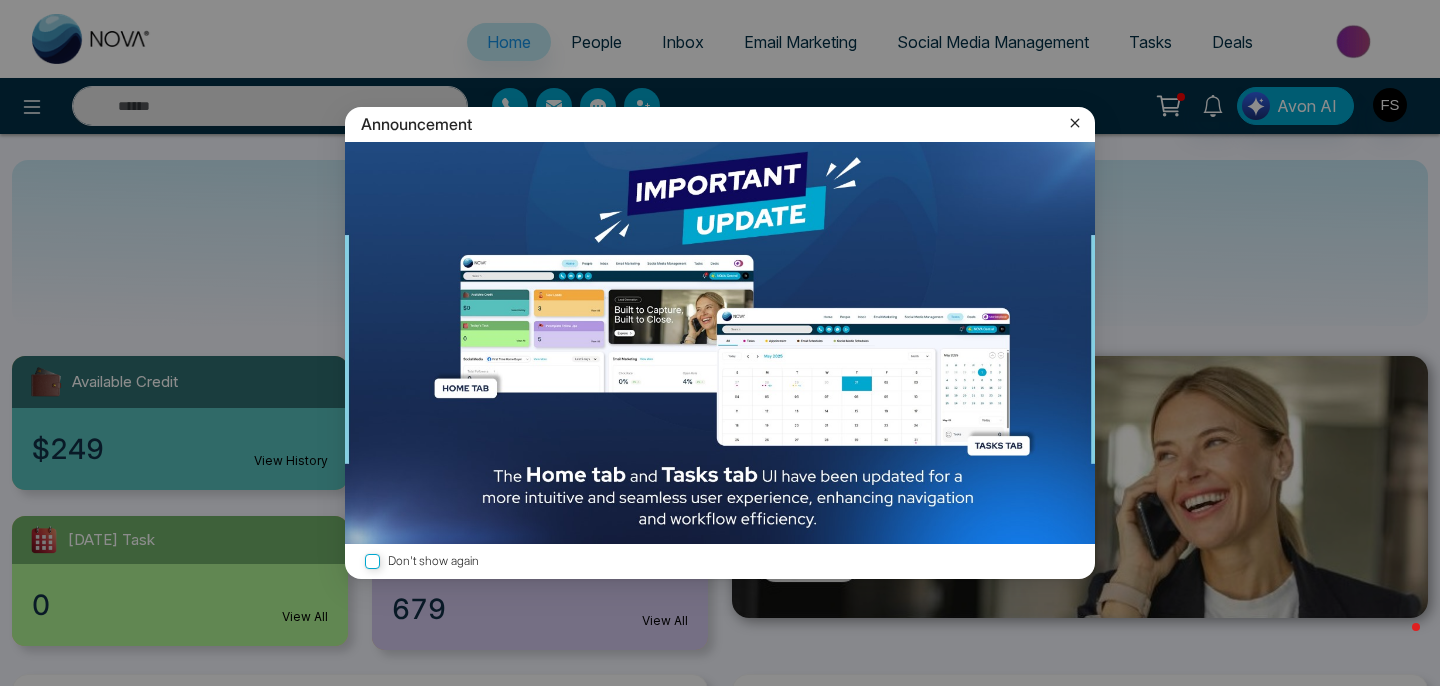 click 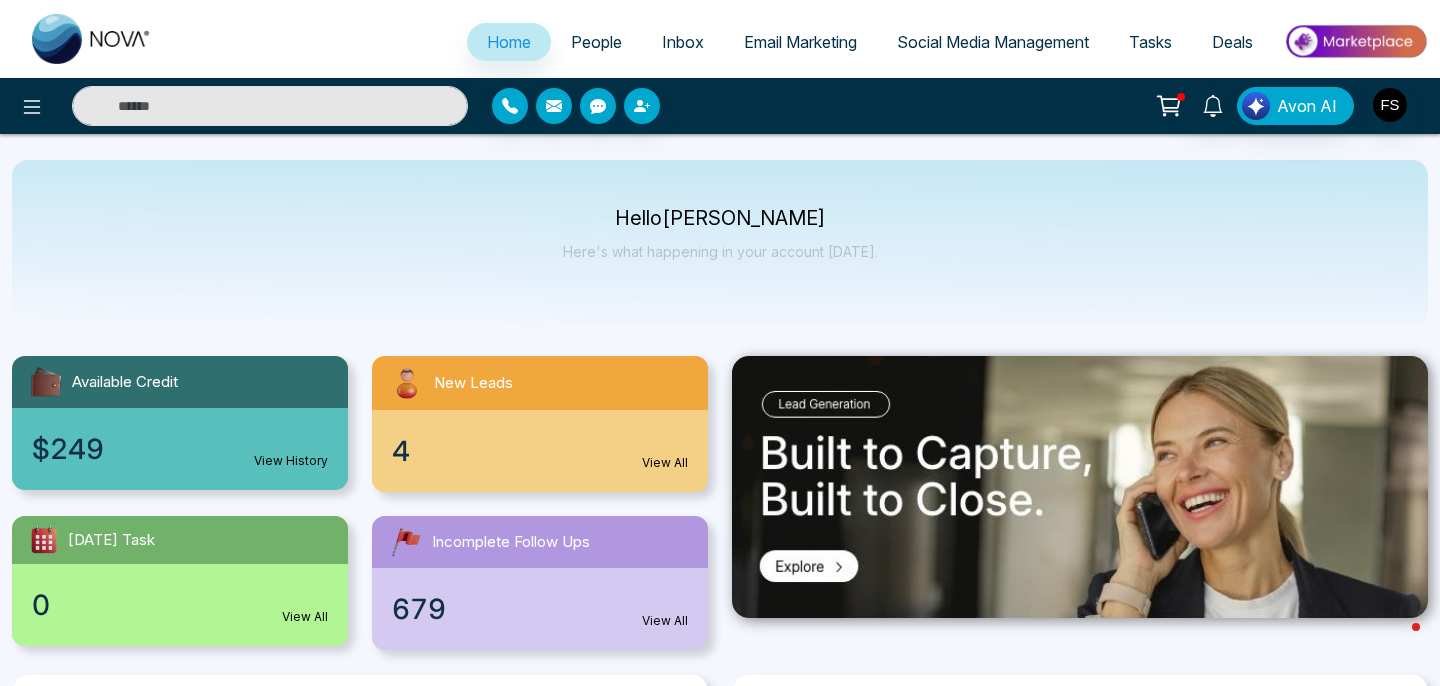 click on "Inbox" at bounding box center [683, 42] 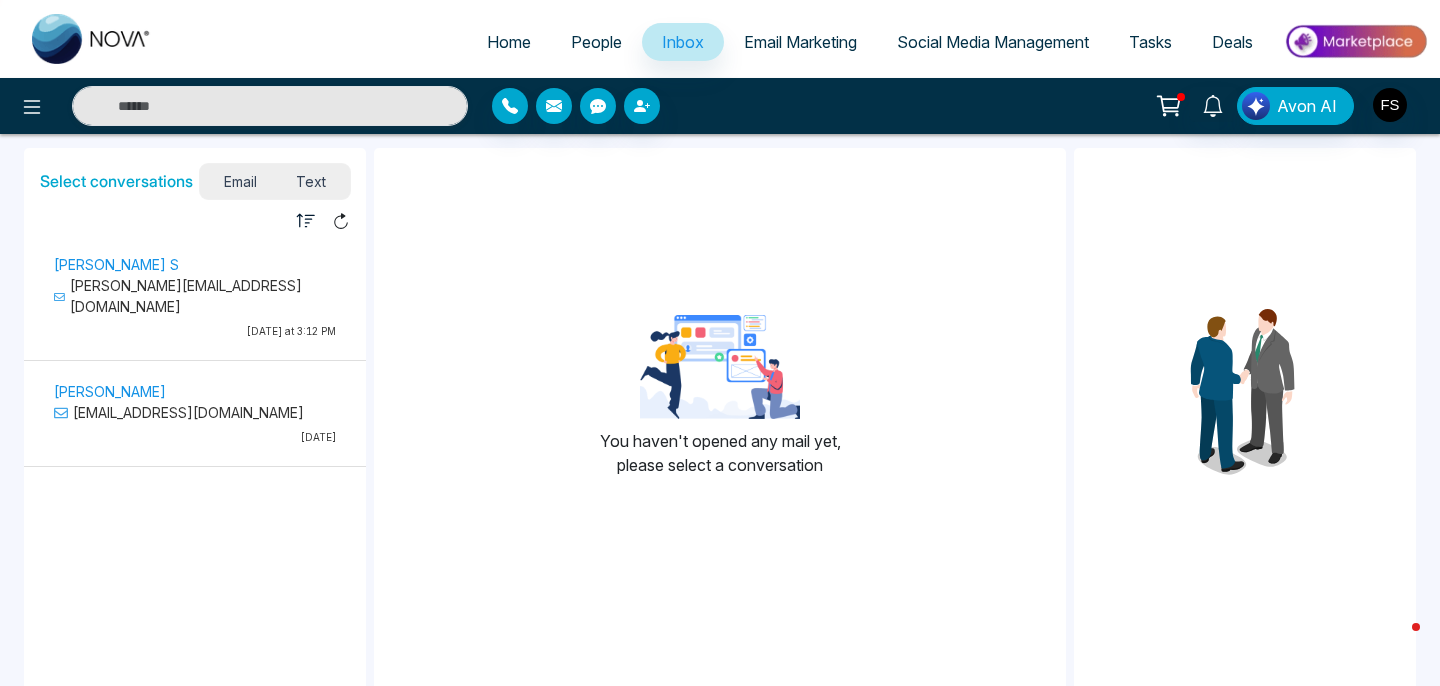 click on "Email Marketing" at bounding box center [800, 42] 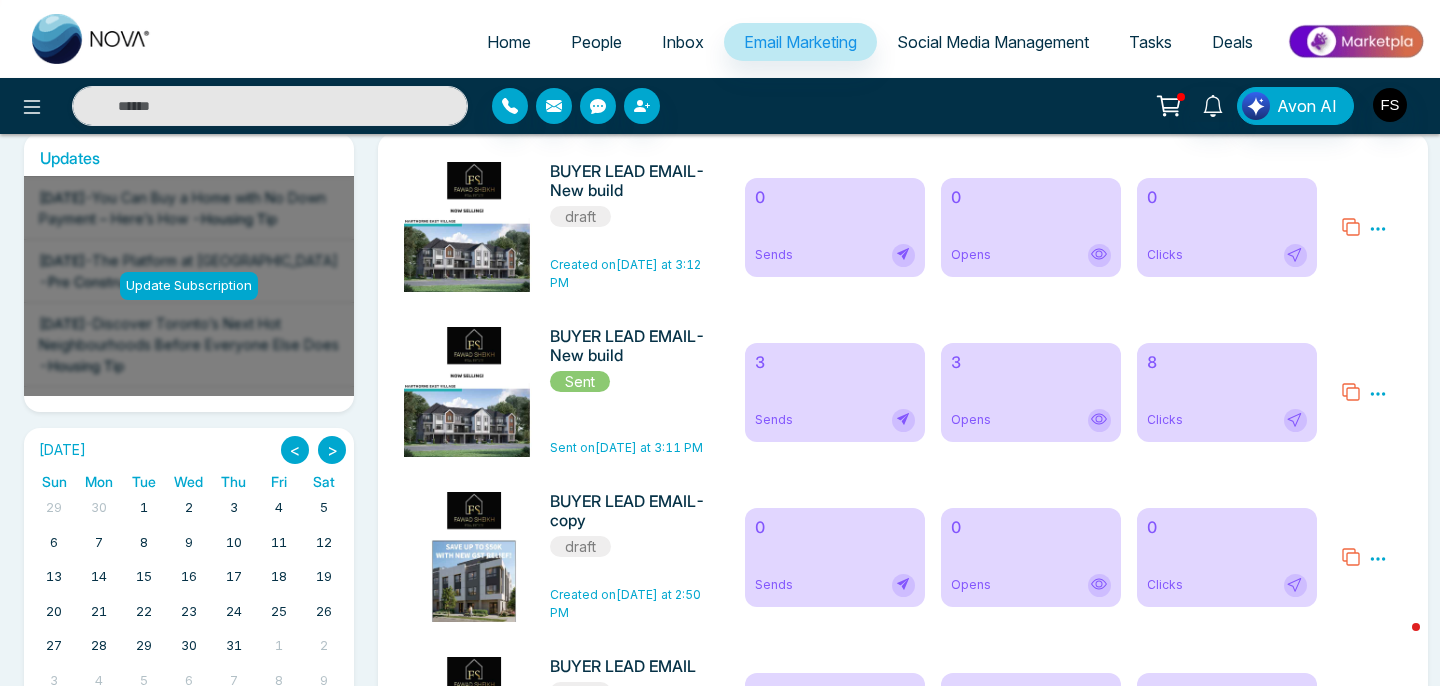 scroll, scrollTop: 434, scrollLeft: 0, axis: vertical 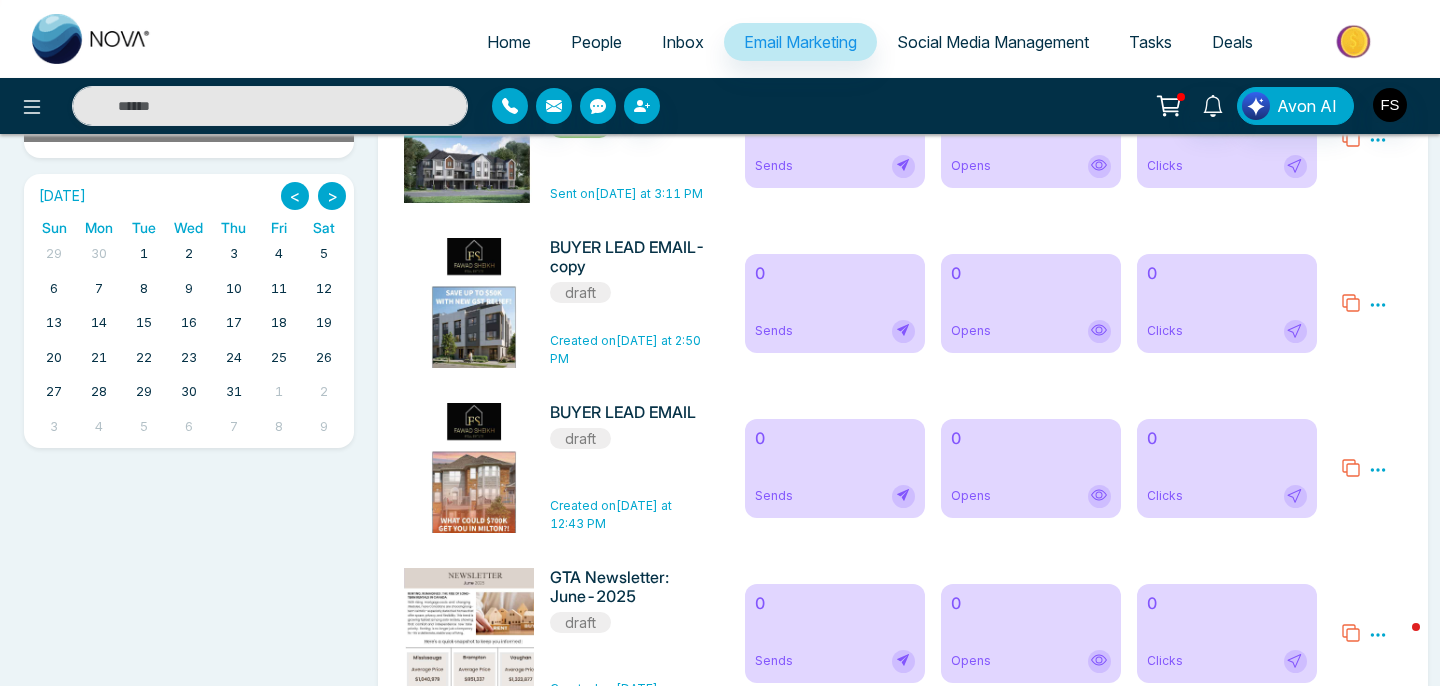 click 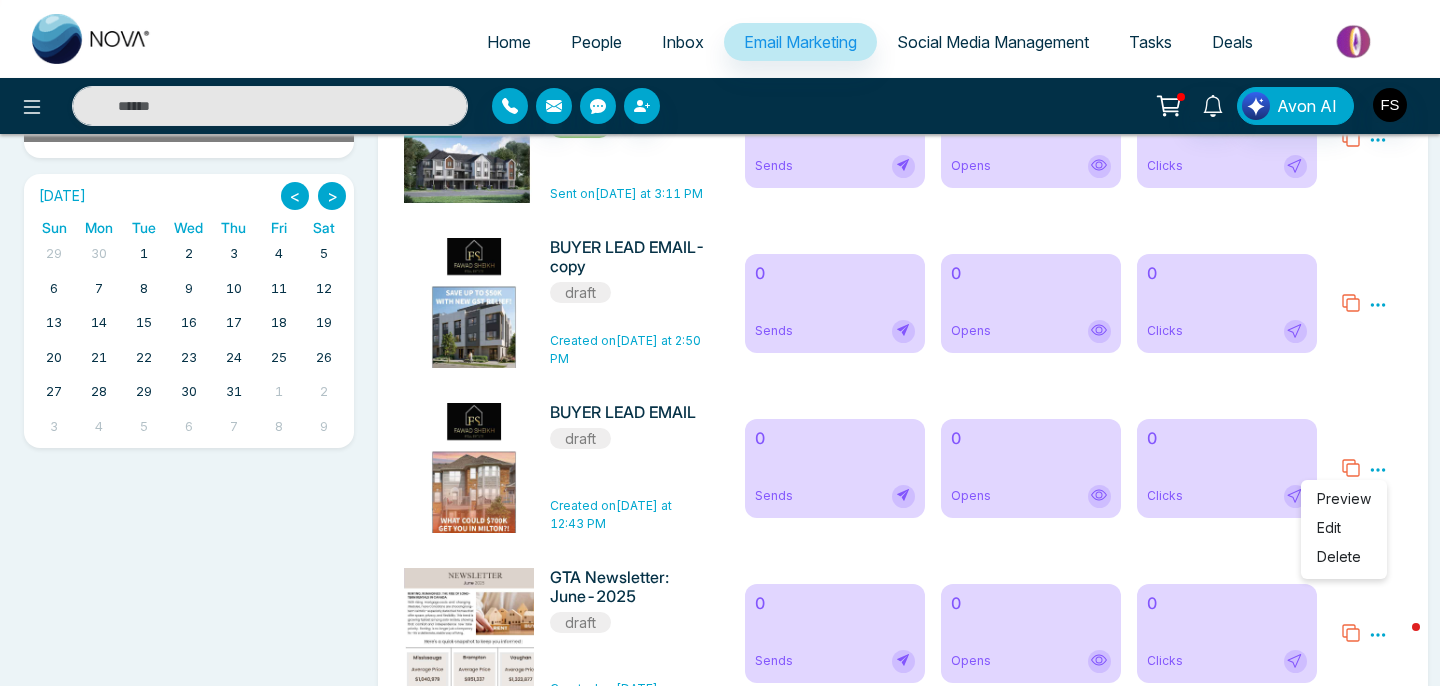 click on "Edit" at bounding box center [1329, 527] 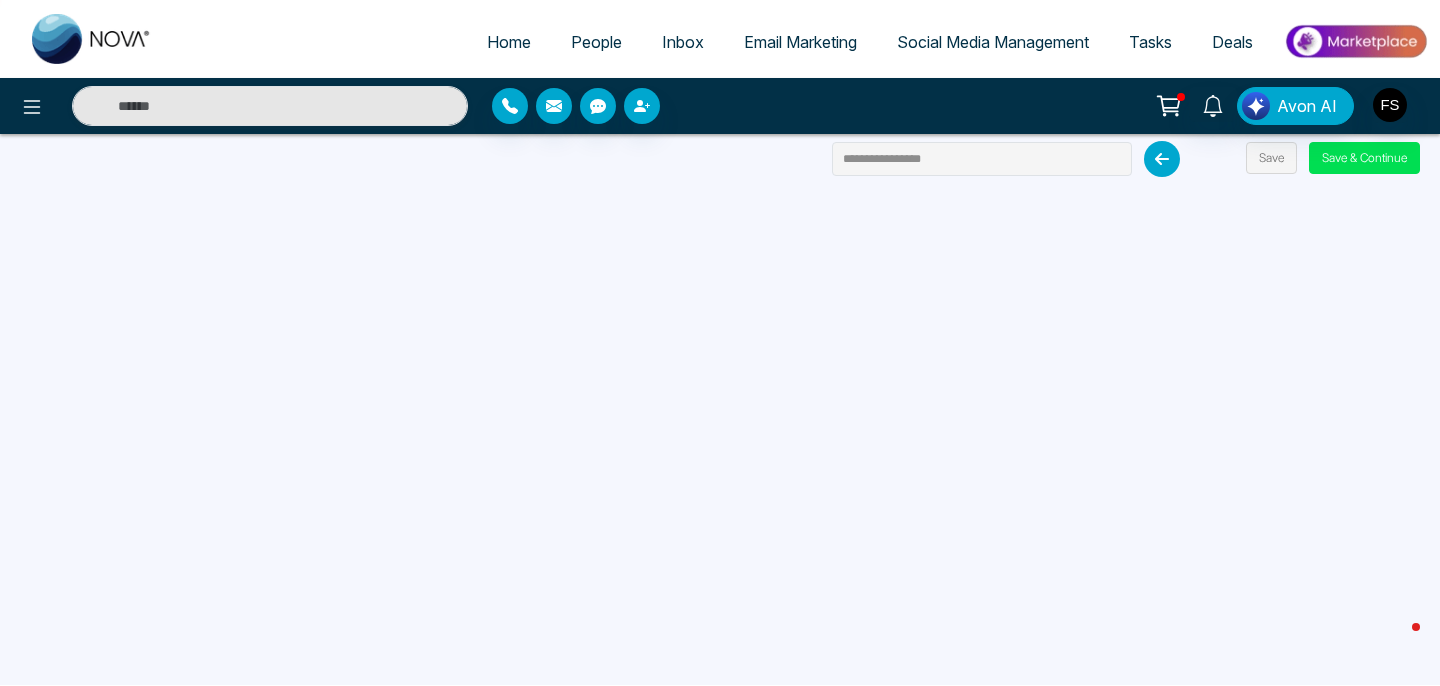 scroll, scrollTop: 0, scrollLeft: 0, axis: both 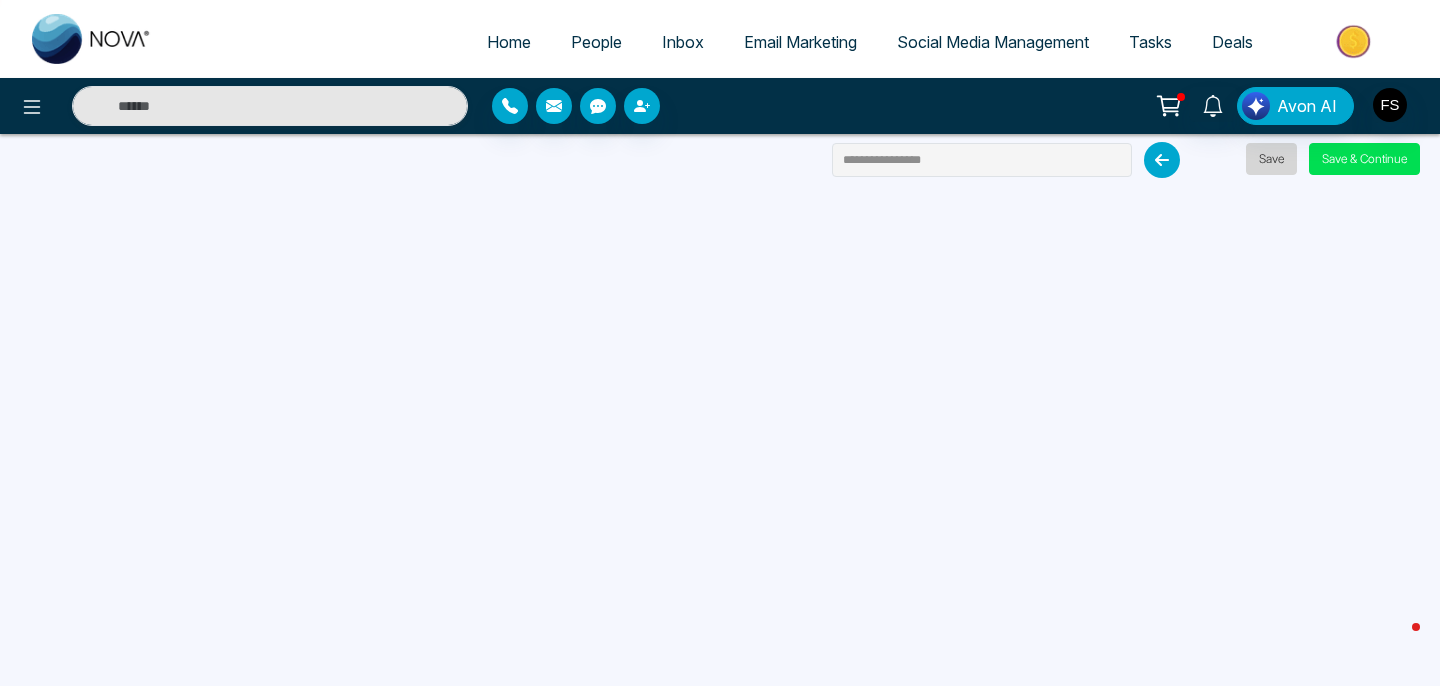 click on "Save" at bounding box center (1271, 159) 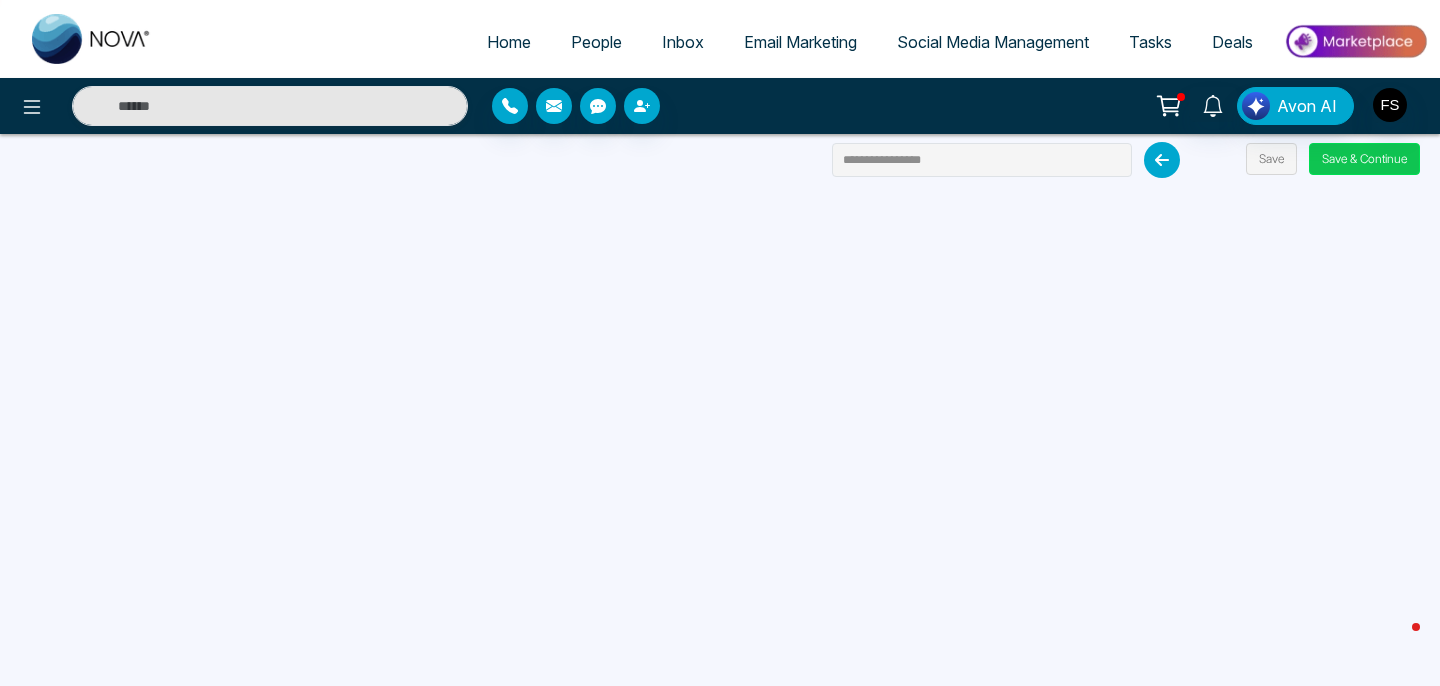 click on "Save & Continue" at bounding box center [1364, 159] 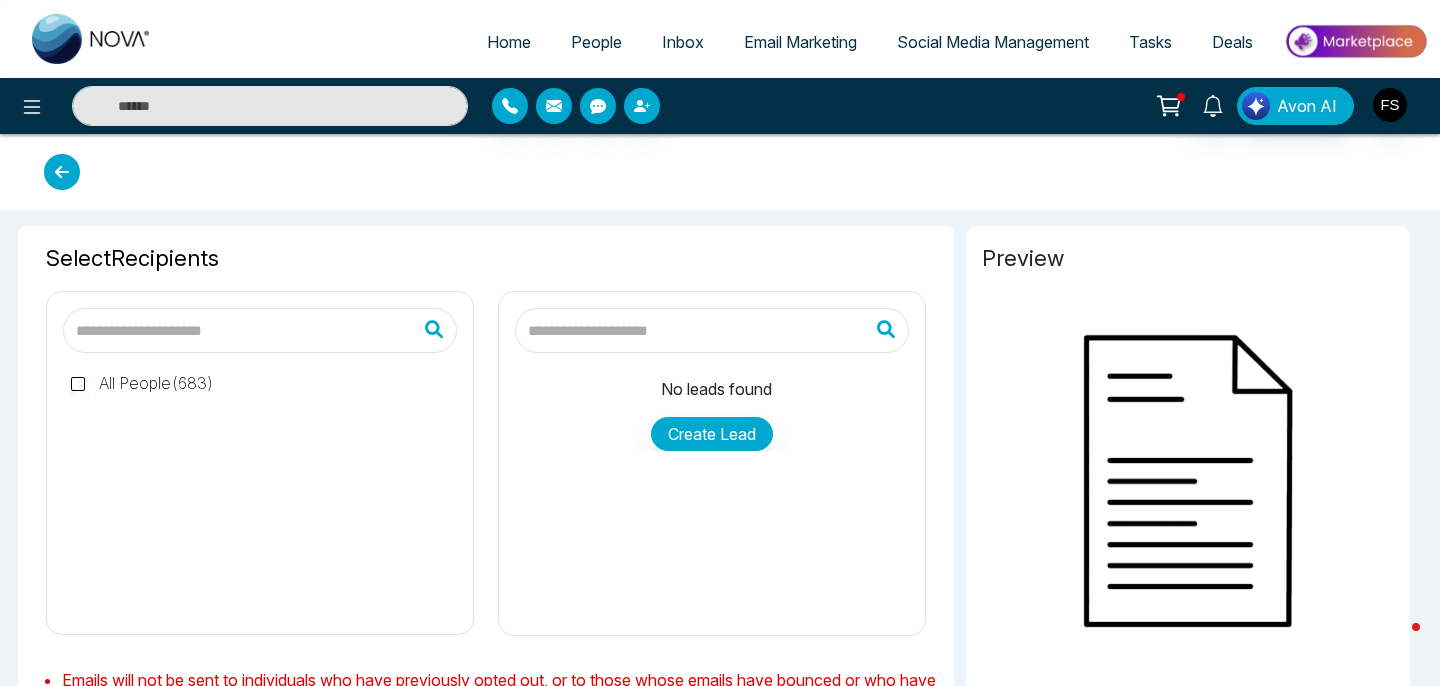 type on "**********" 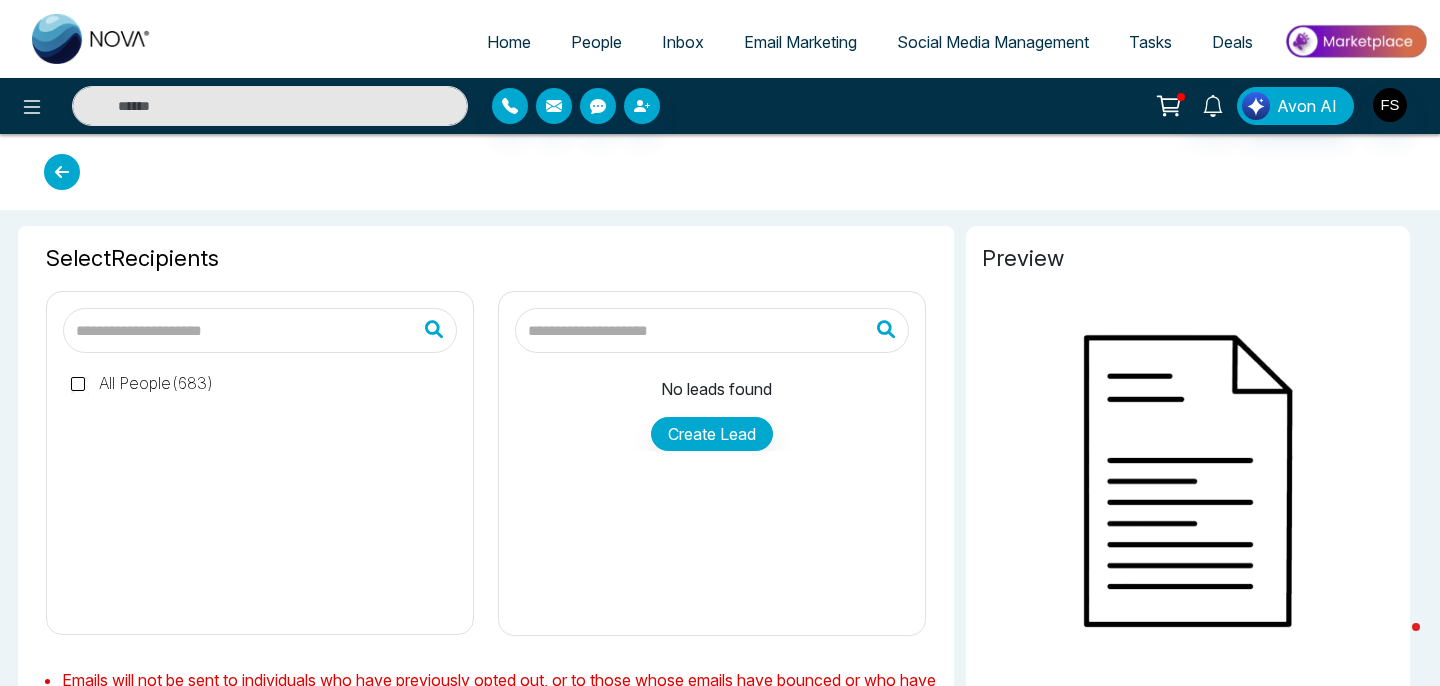 type on "**********" 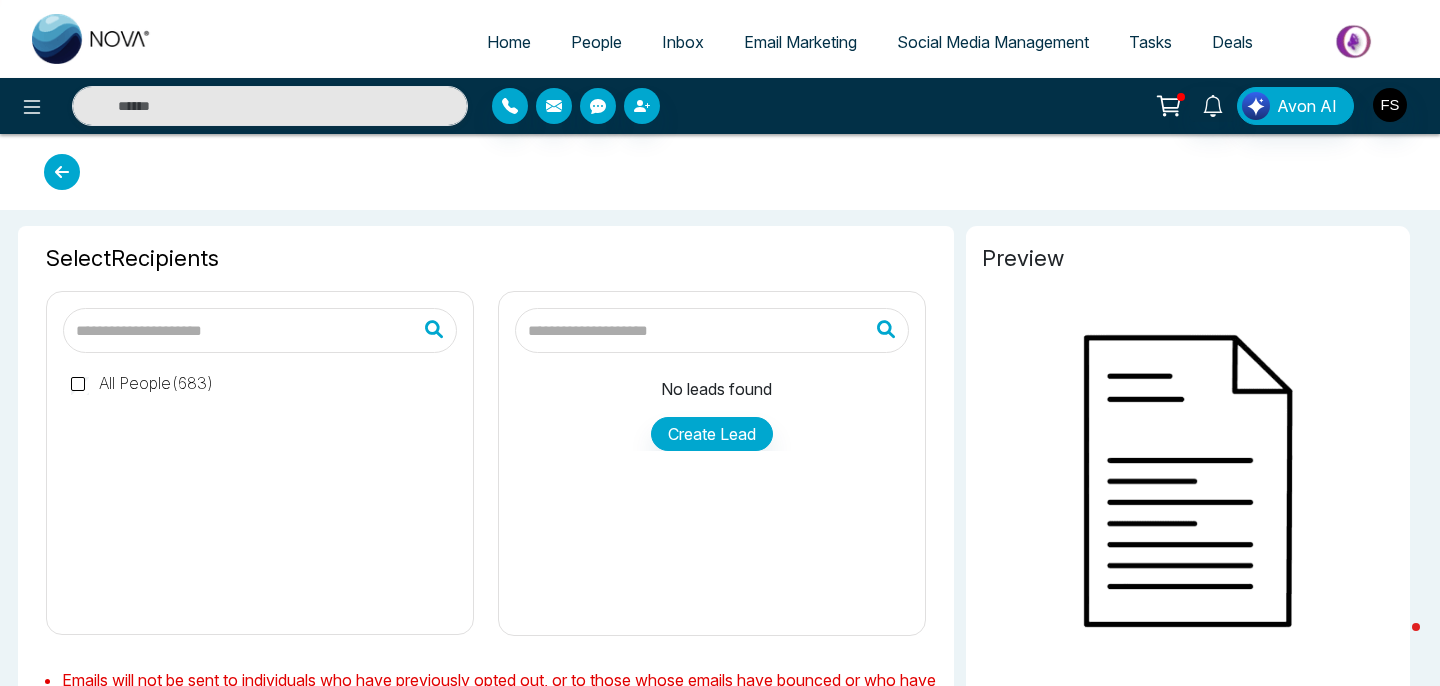 type on "**********" 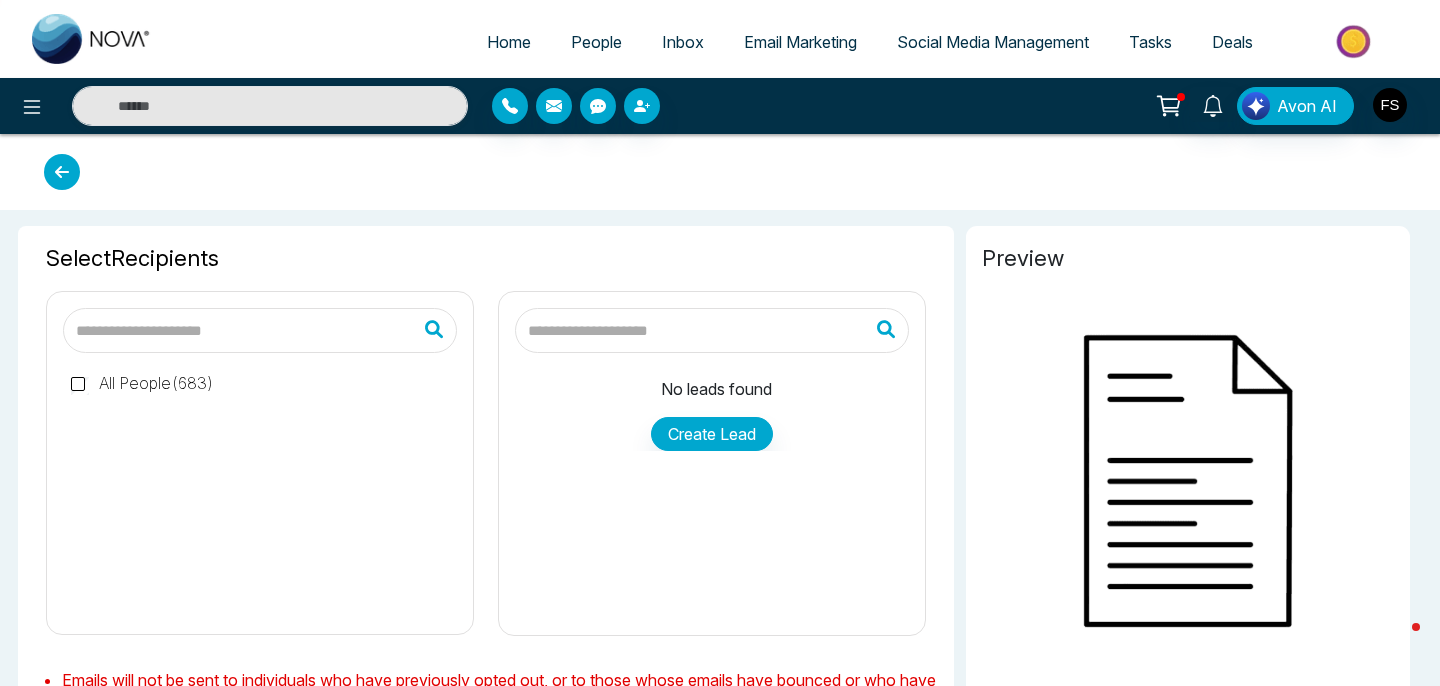 type on "**********" 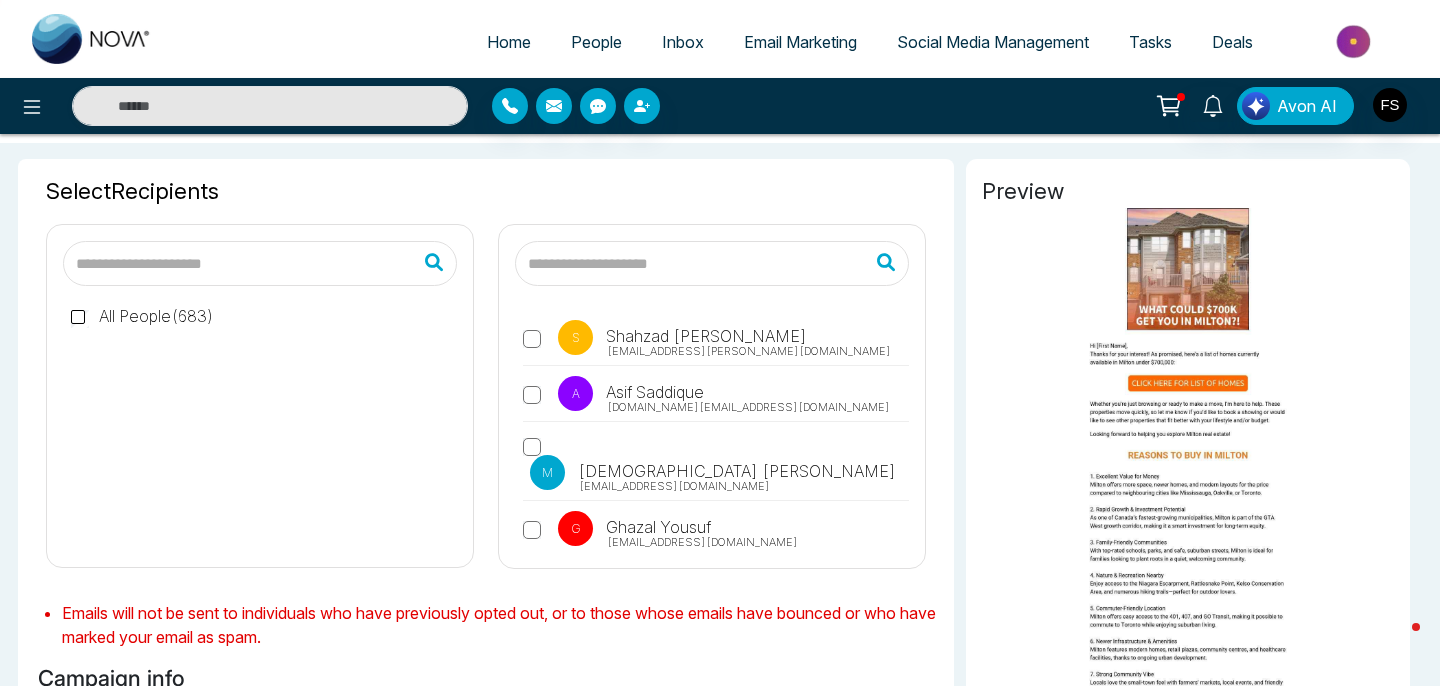 scroll, scrollTop: 61, scrollLeft: 0, axis: vertical 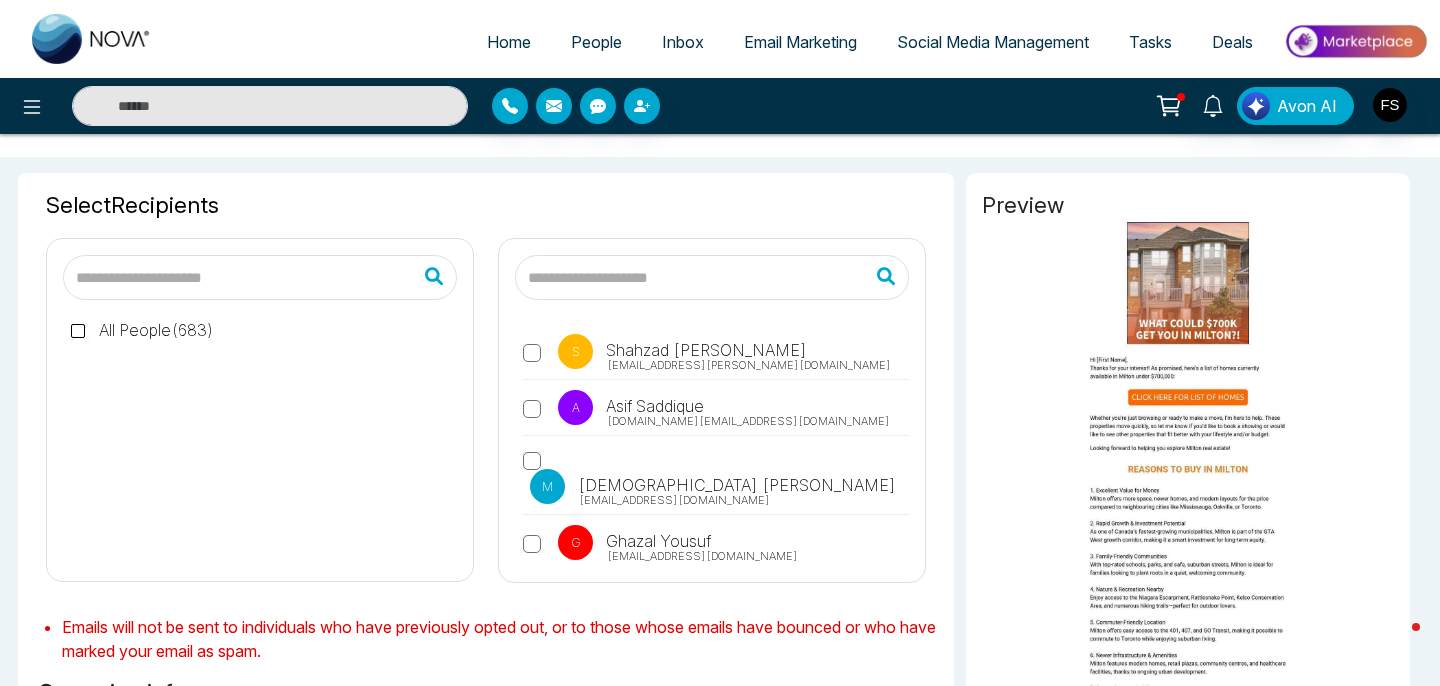 click at bounding box center (712, 277) 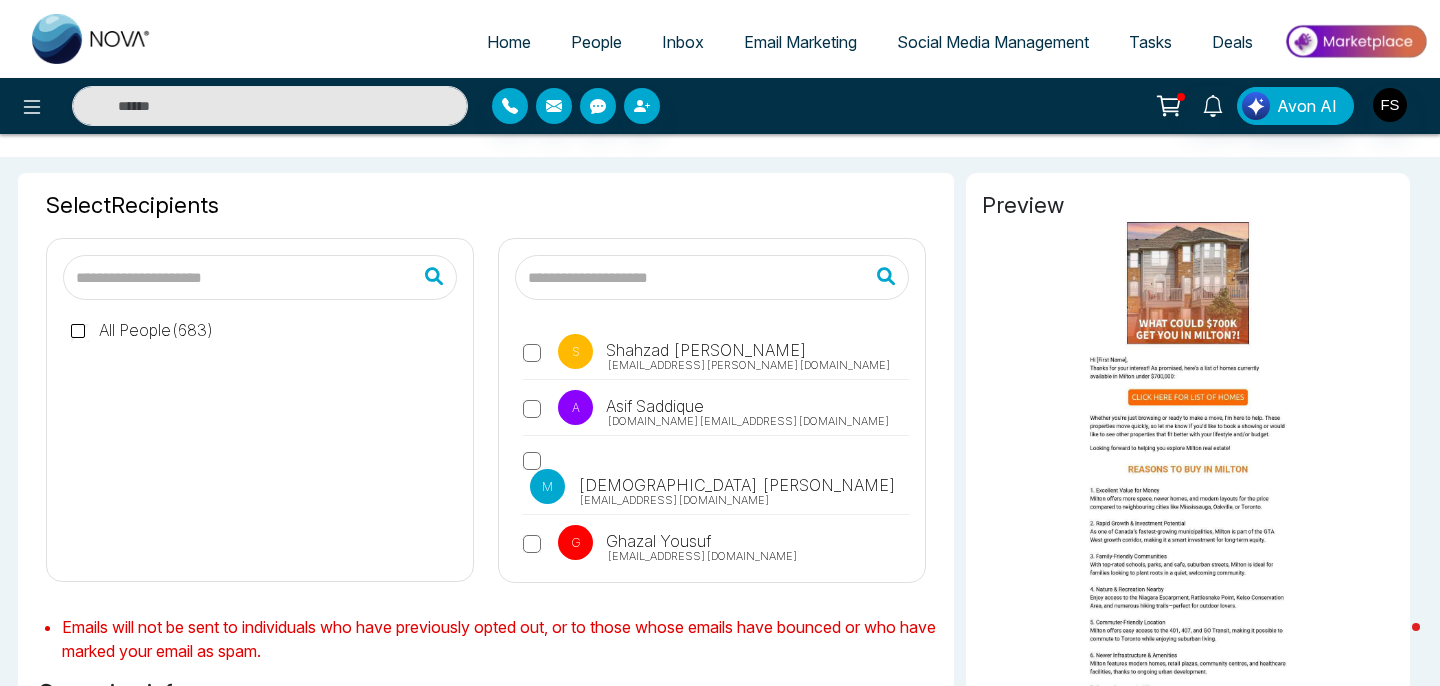 type on "**********" 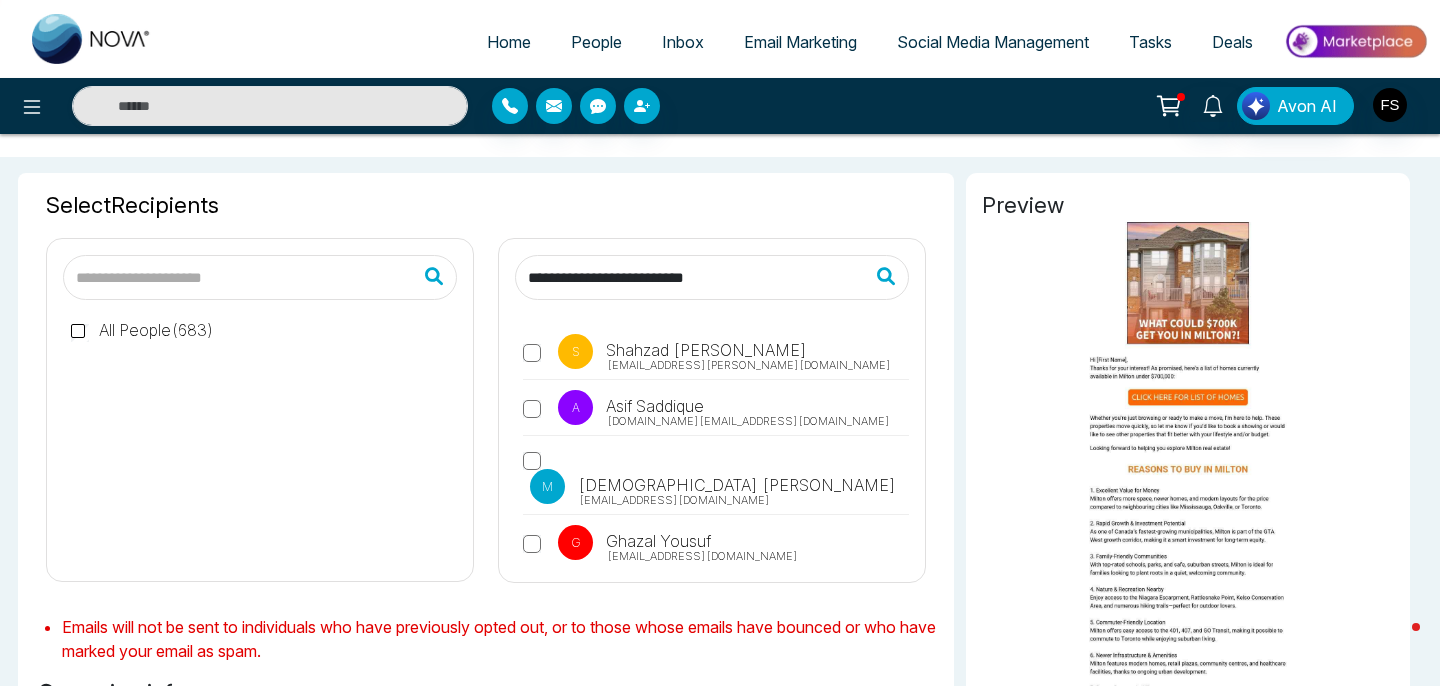 type on "**********" 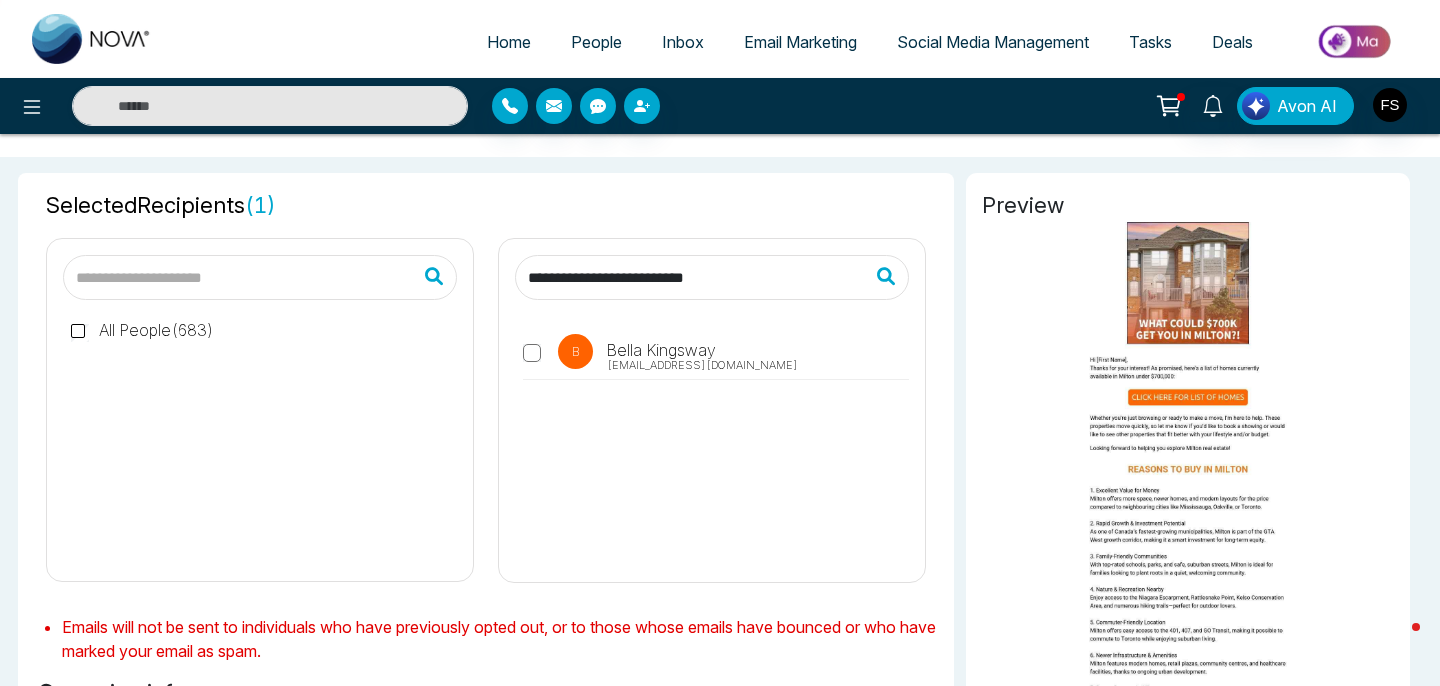 click on "**********" at bounding box center (712, 277) 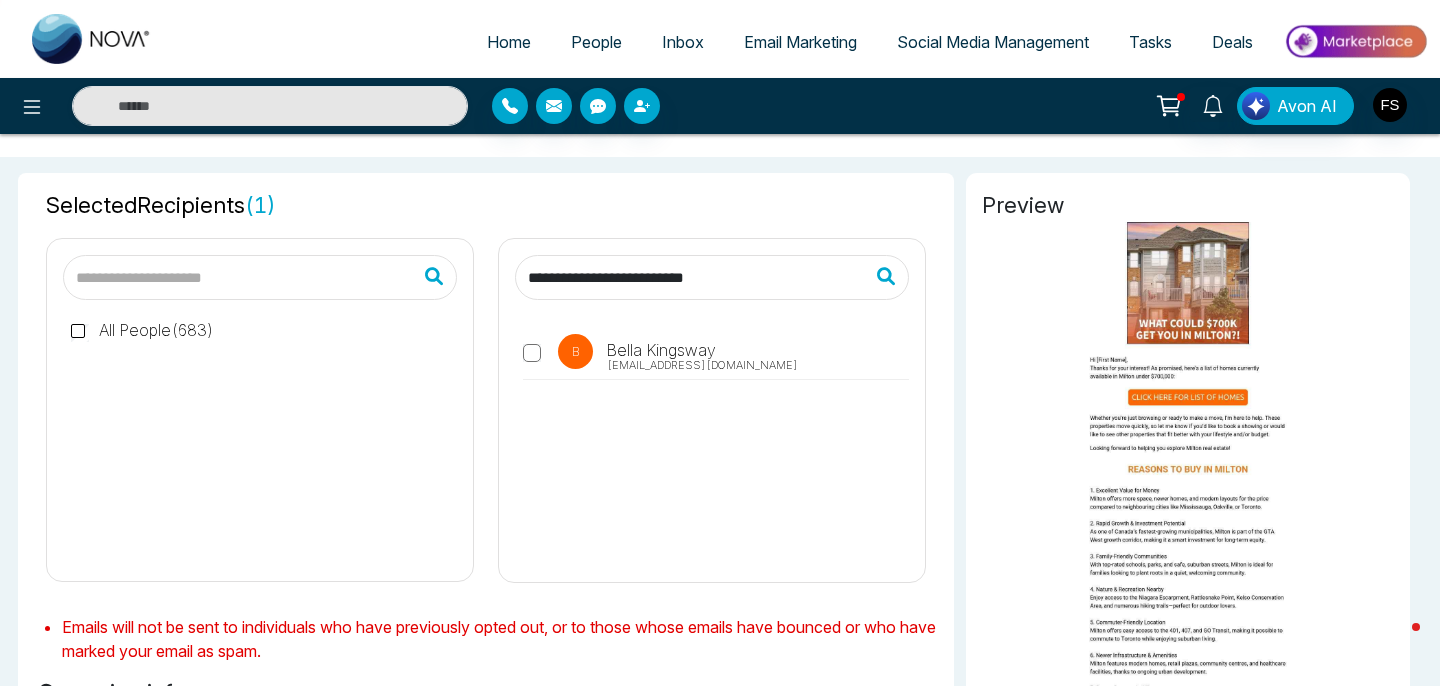 click on "**********" at bounding box center [712, 277] 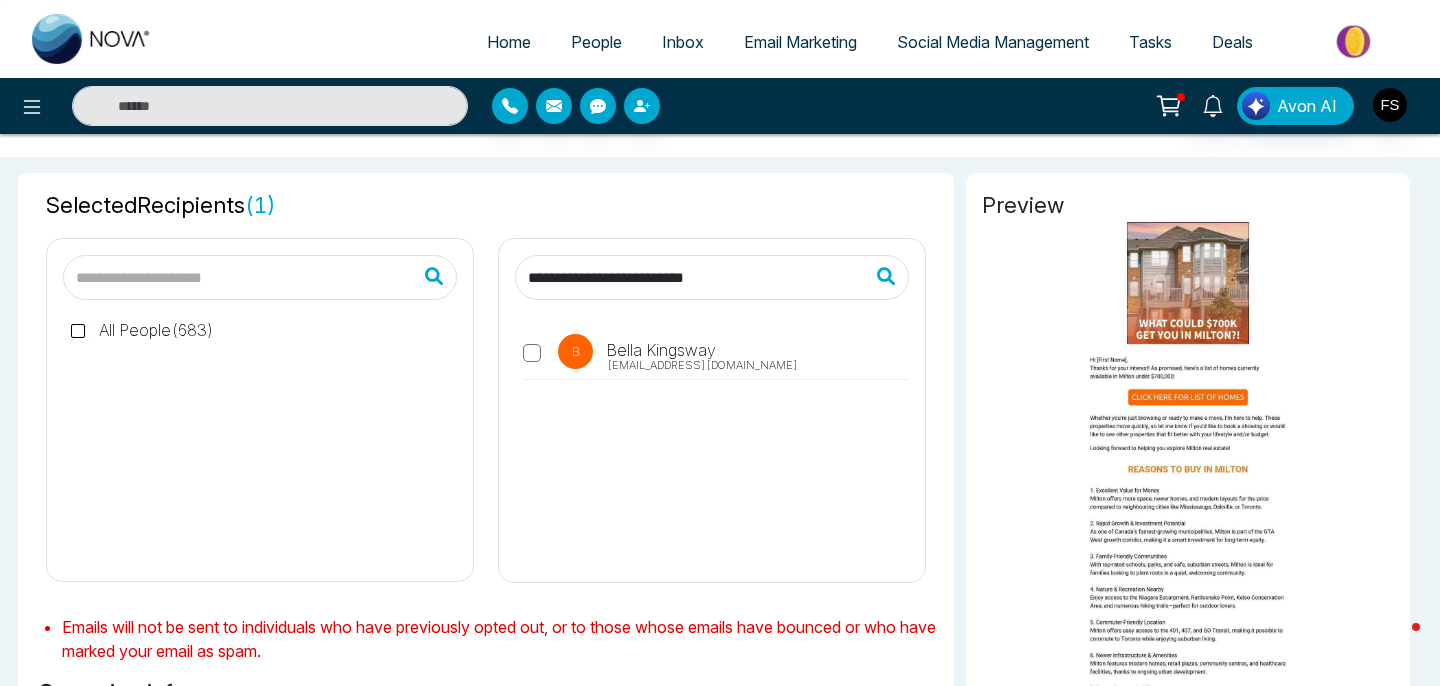 click on "**********" at bounding box center [712, 277] 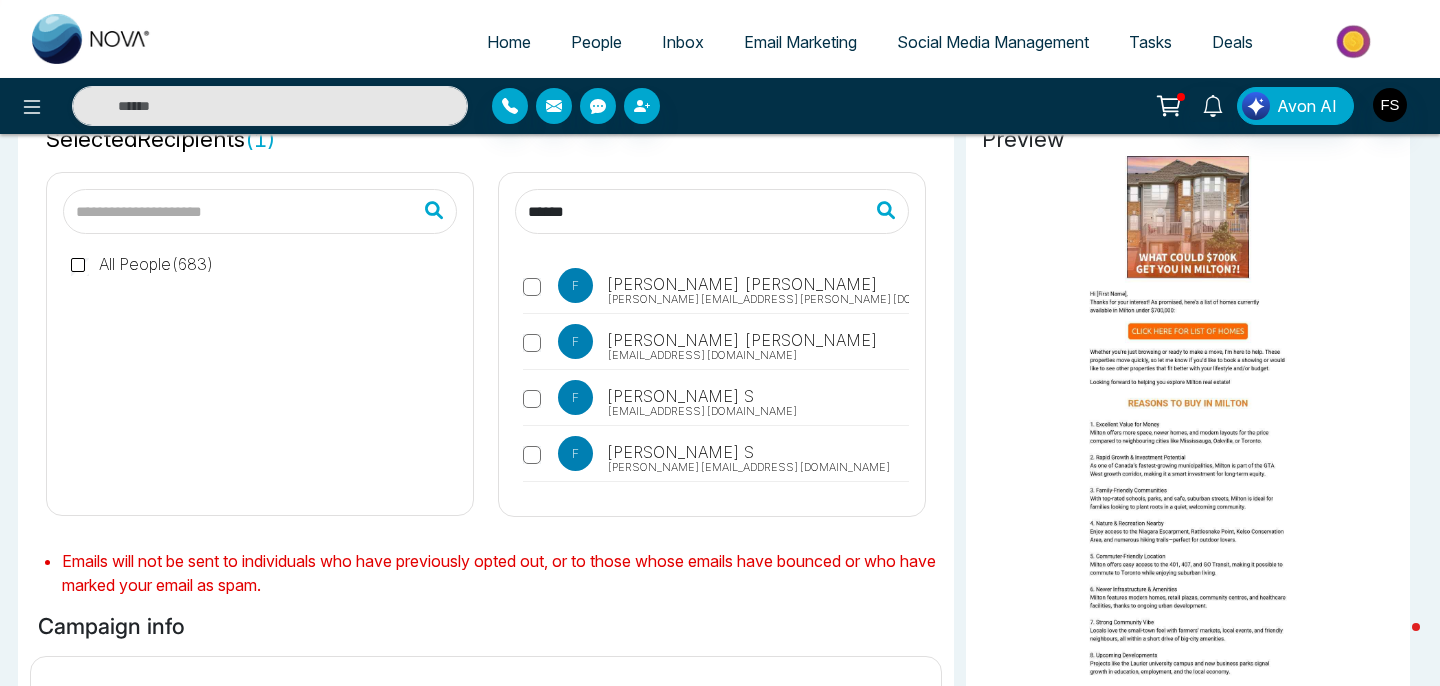 scroll, scrollTop: 94, scrollLeft: 0, axis: vertical 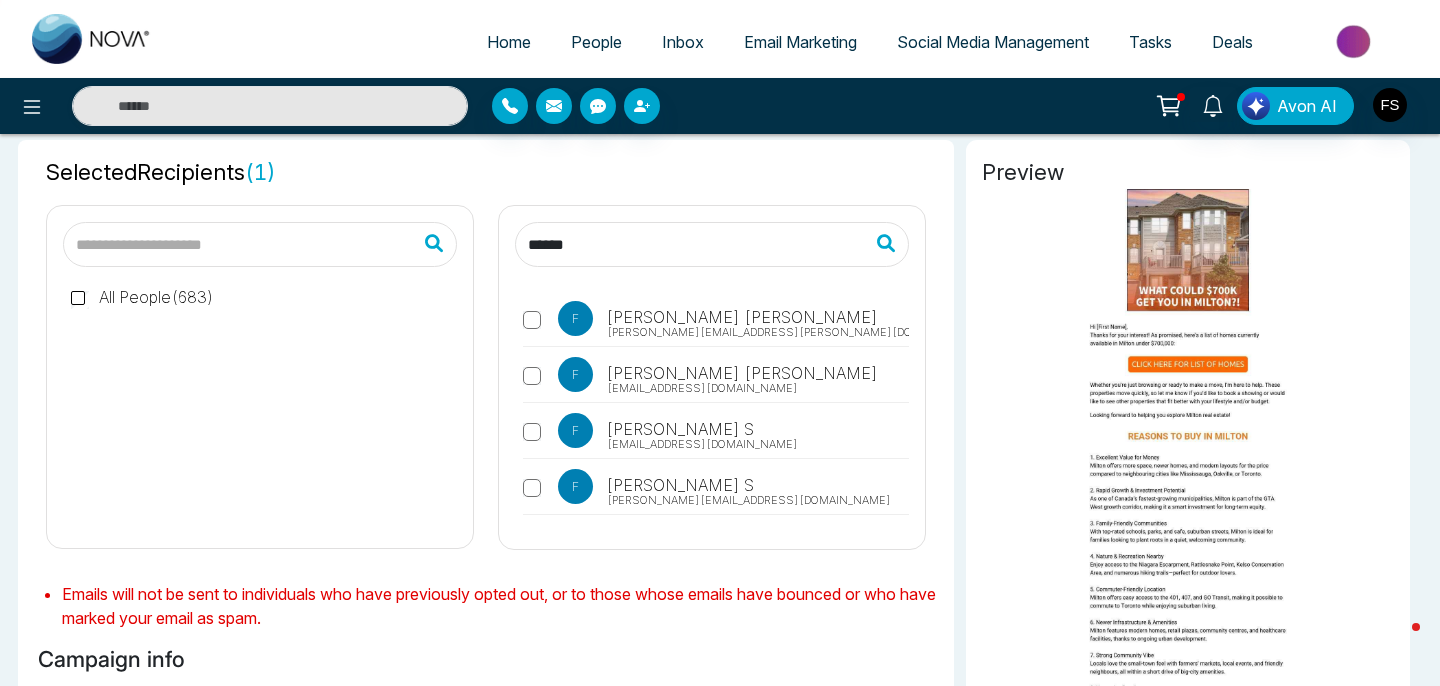 type on "*****" 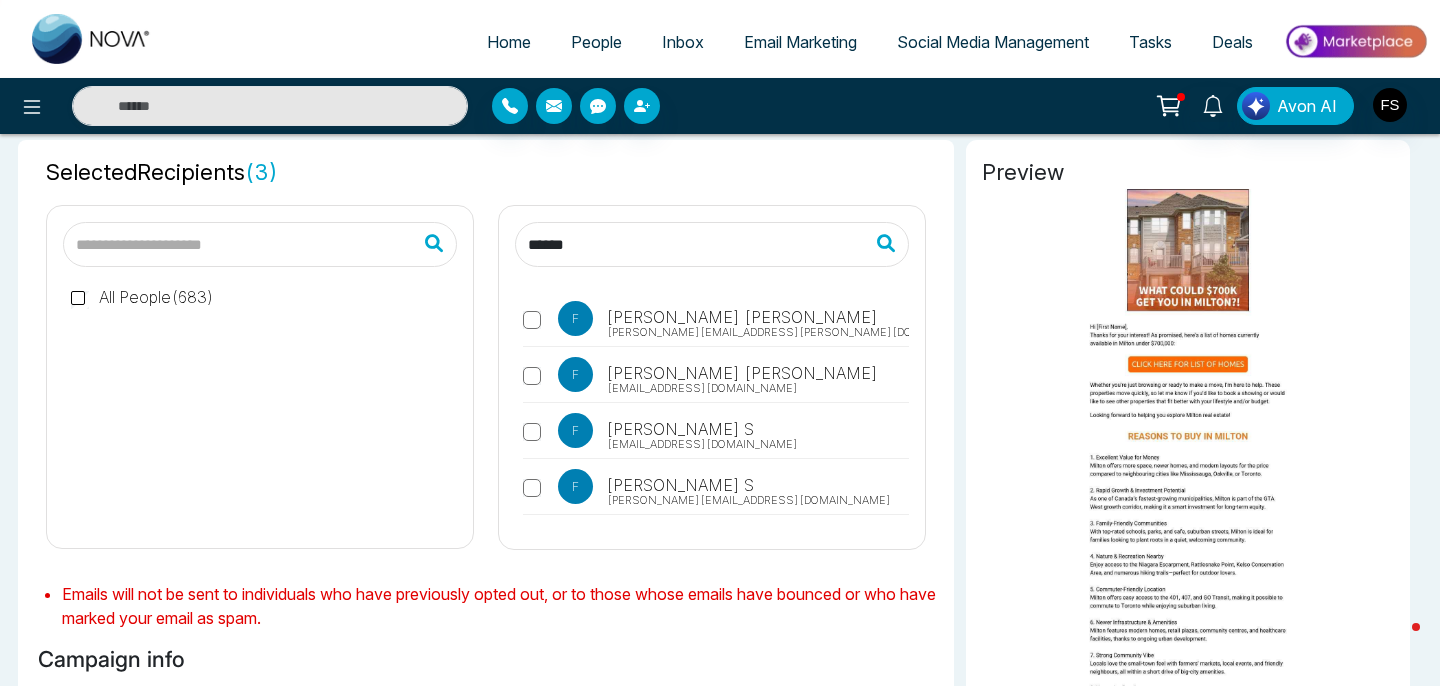 click on "Selected  Recipients  ( 3 )" at bounding box center [486, 172] 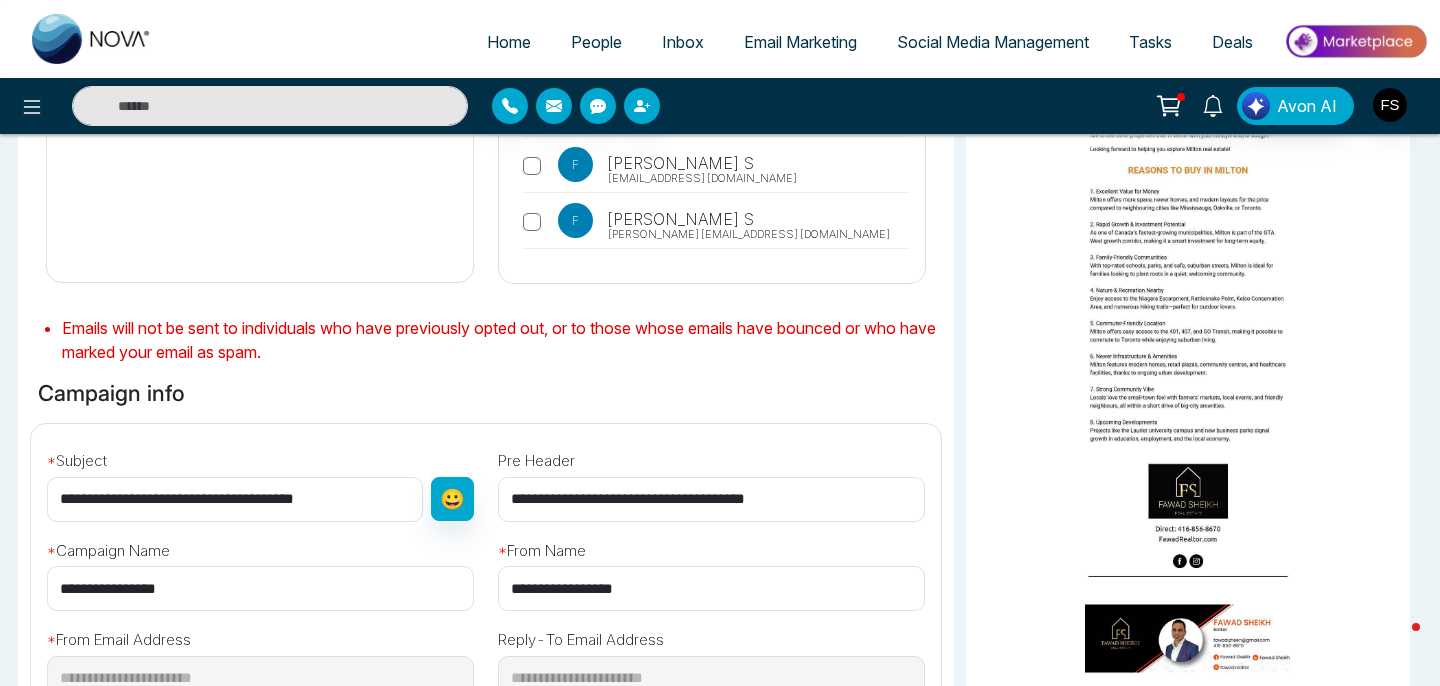 scroll, scrollTop: 597, scrollLeft: 0, axis: vertical 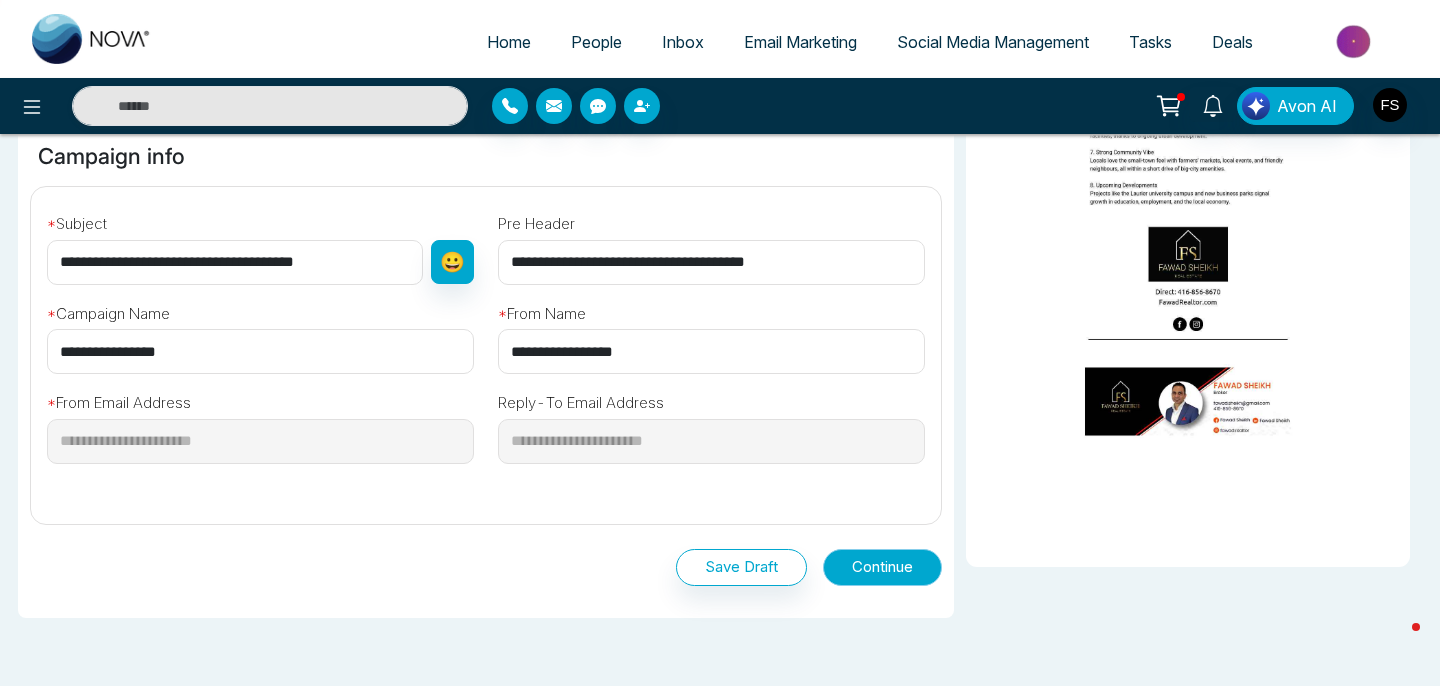 click on "Continue" at bounding box center (882, 567) 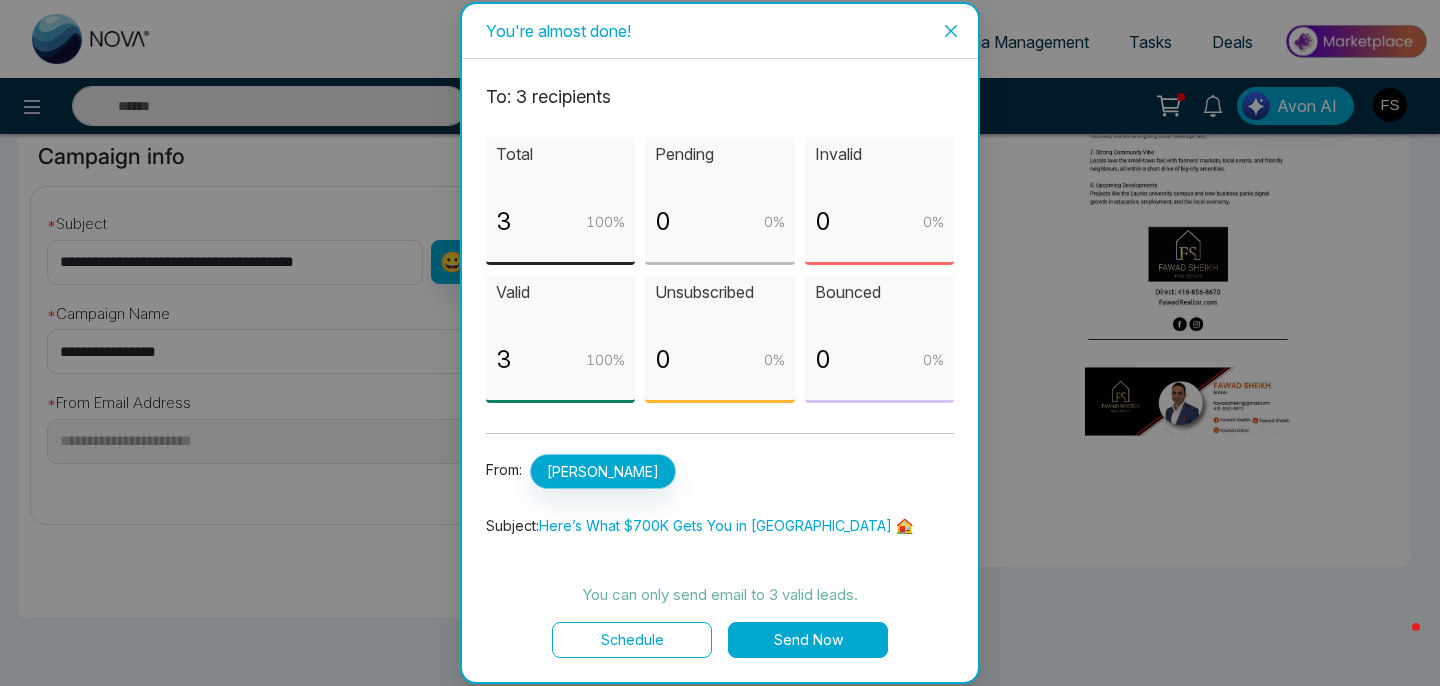 click on "[PERSON_NAME]" at bounding box center [603, 471] 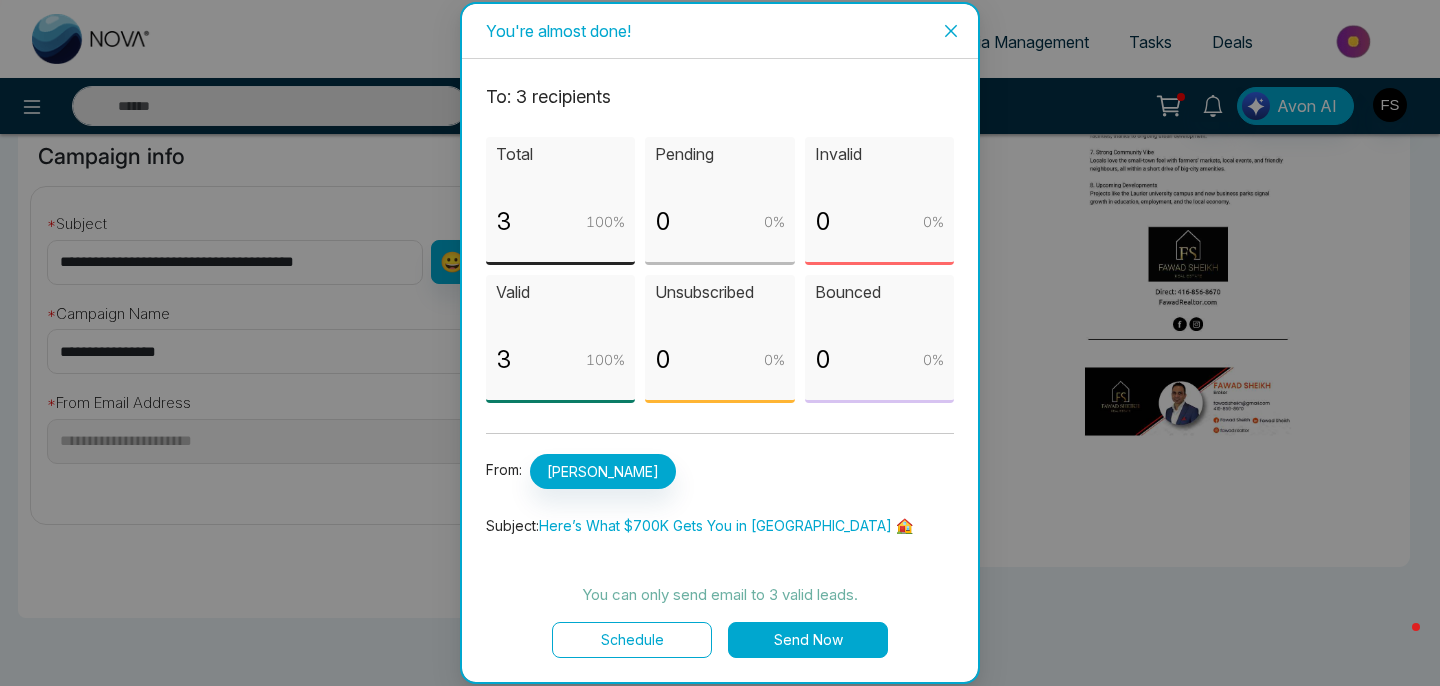 click 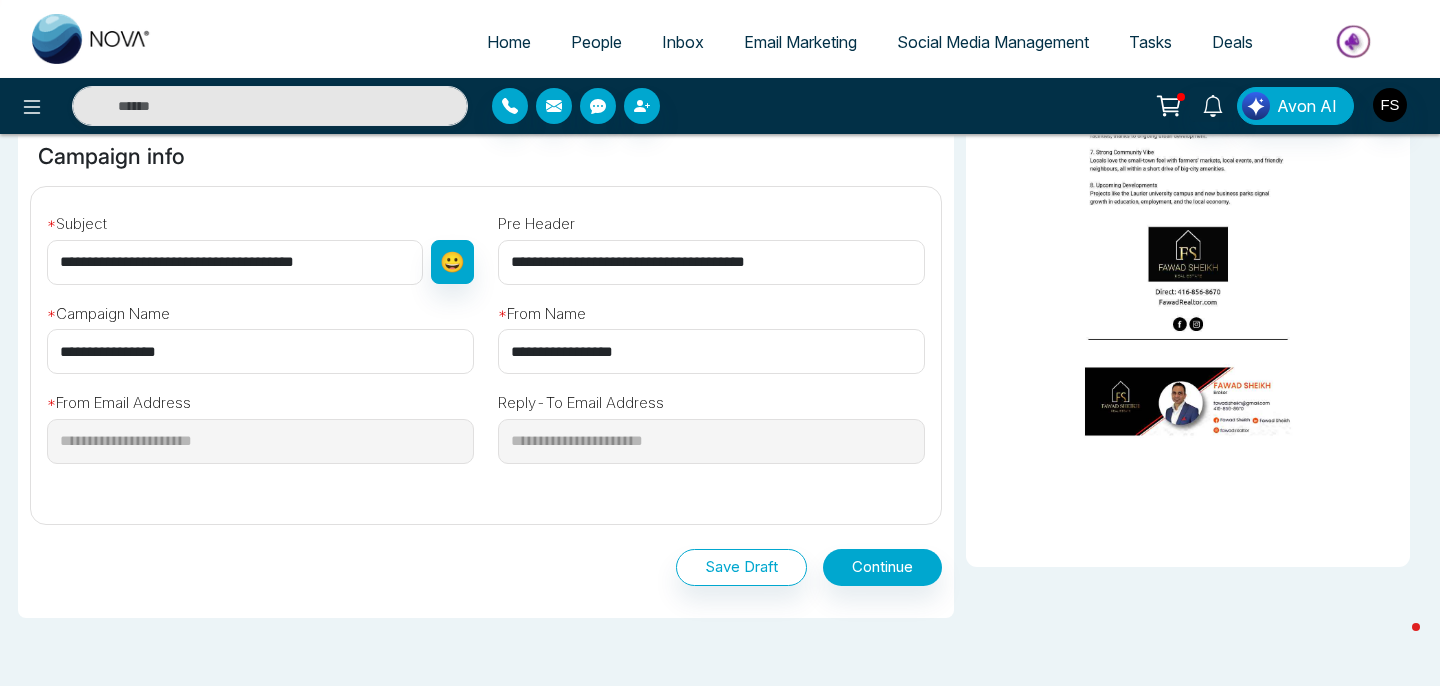 click on "**********" at bounding box center [711, 351] 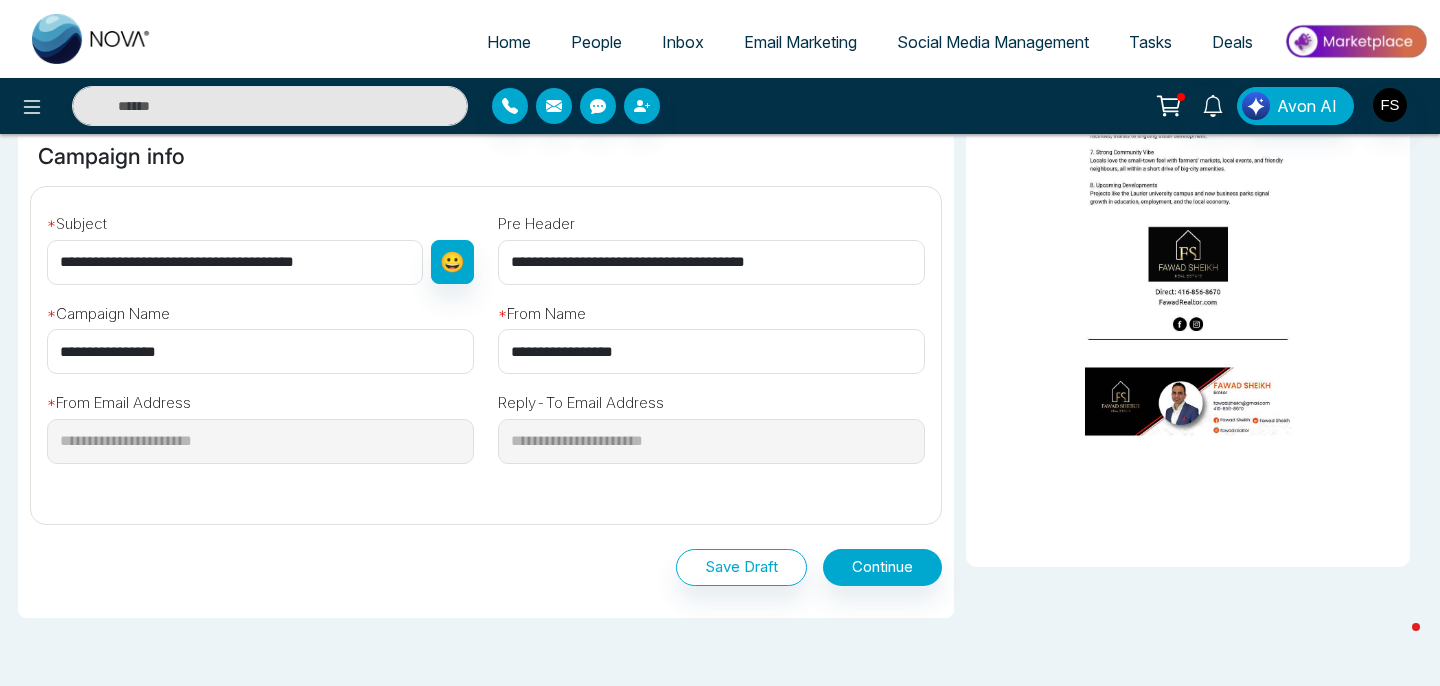 click on "**********" at bounding box center (711, 351) 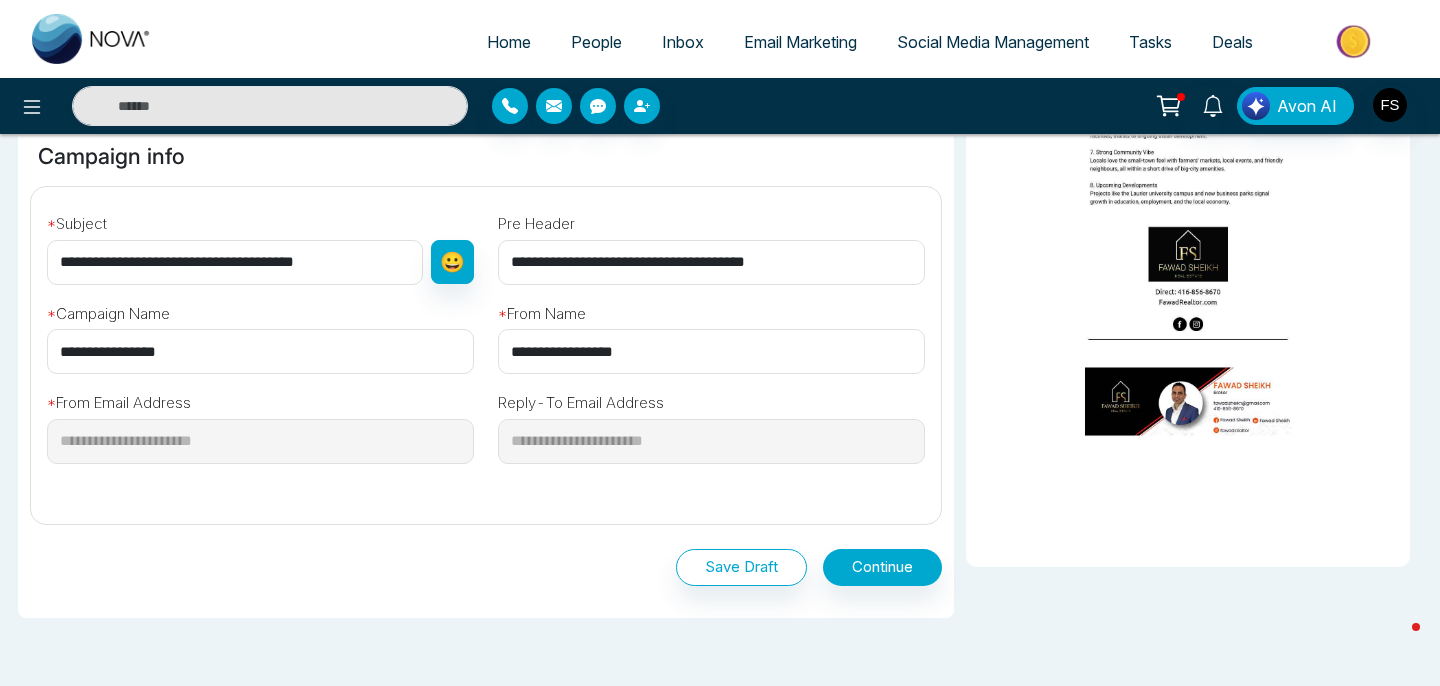 click on "**********" at bounding box center [711, 351] 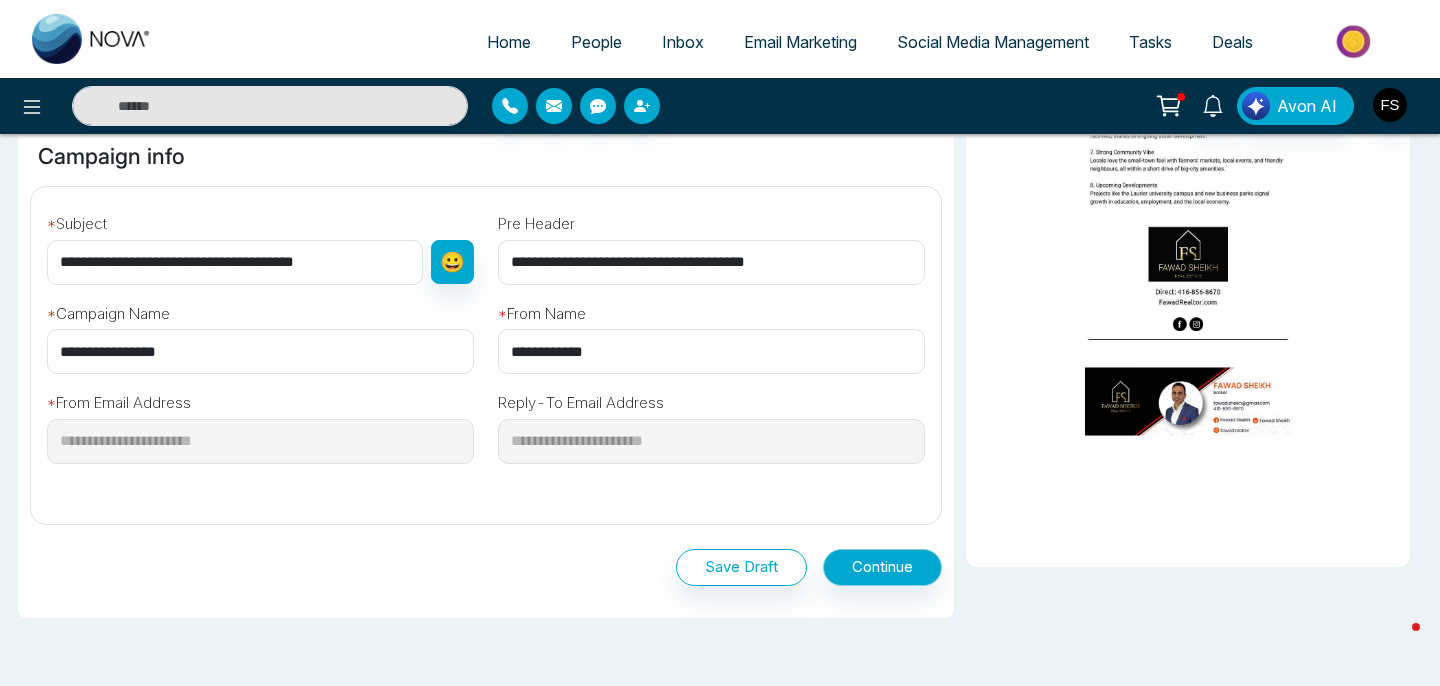 type on "**********" 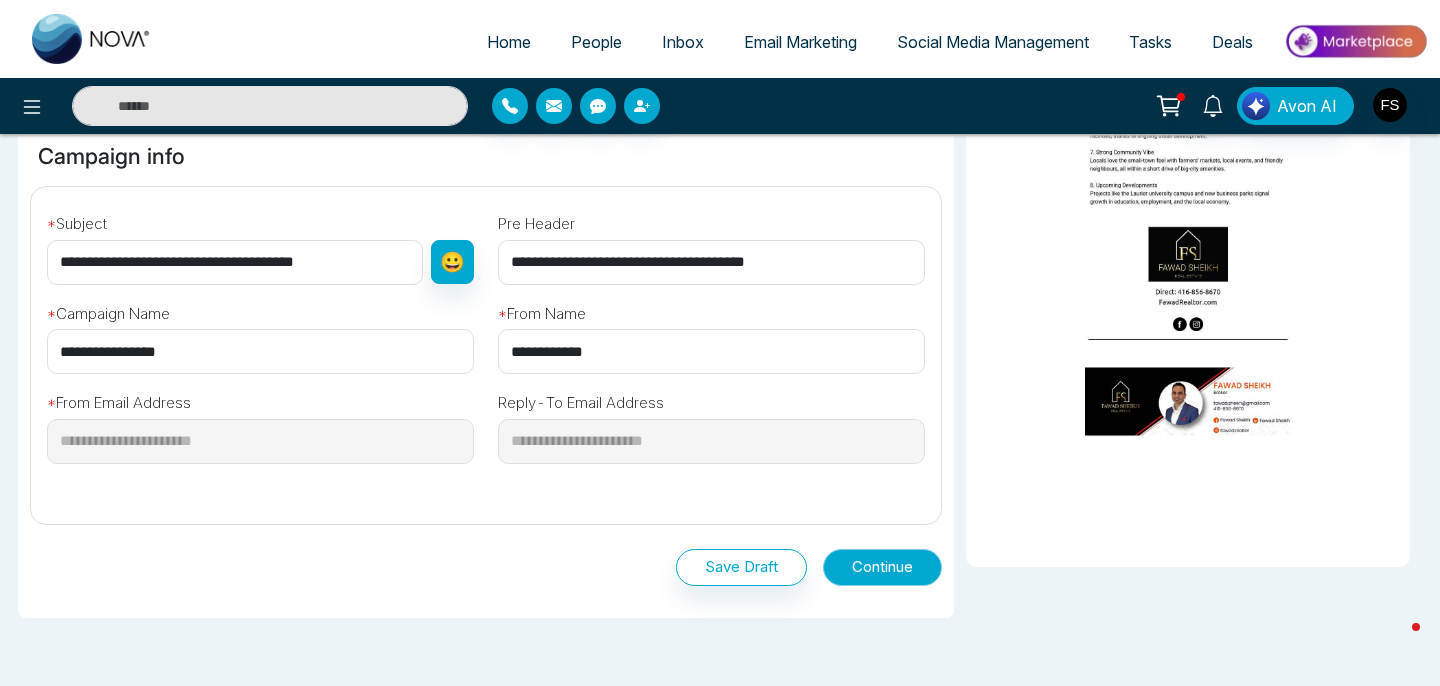 click on "Continue" at bounding box center [882, 567] 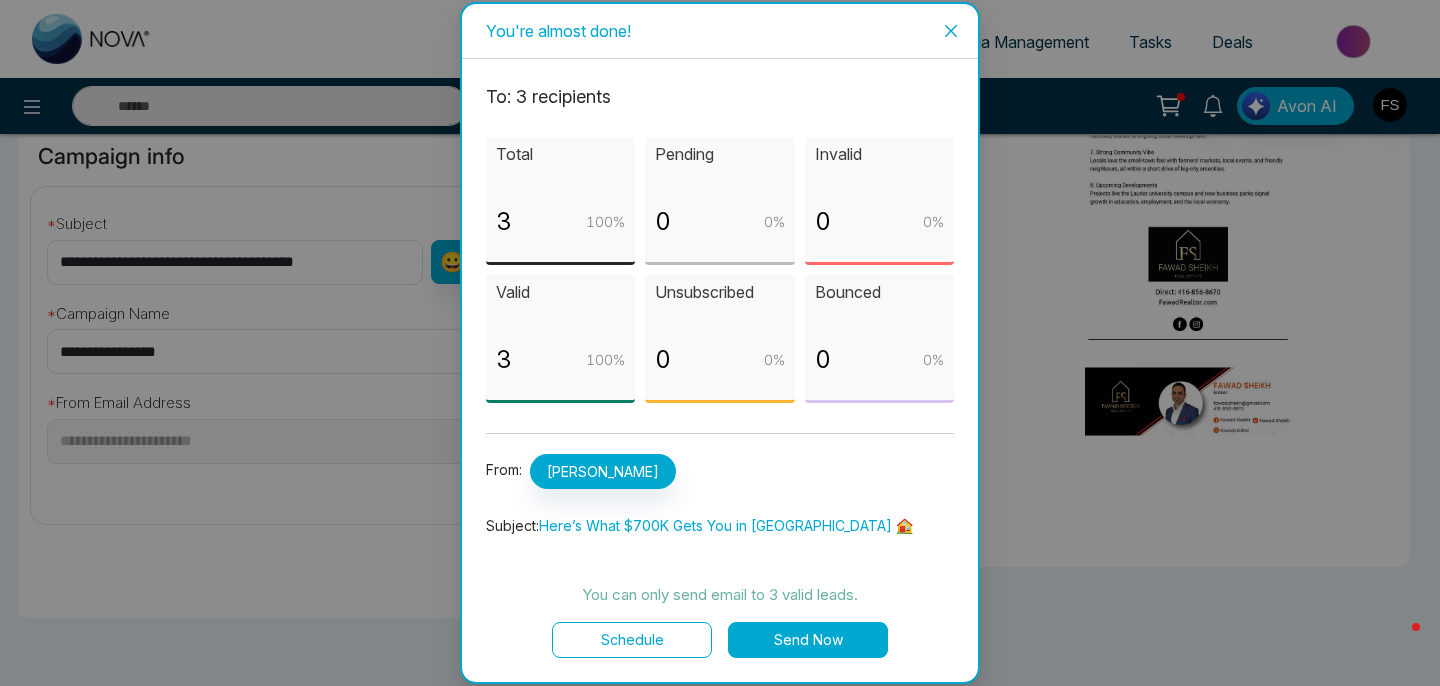 click on "Send Now" at bounding box center [808, 640] 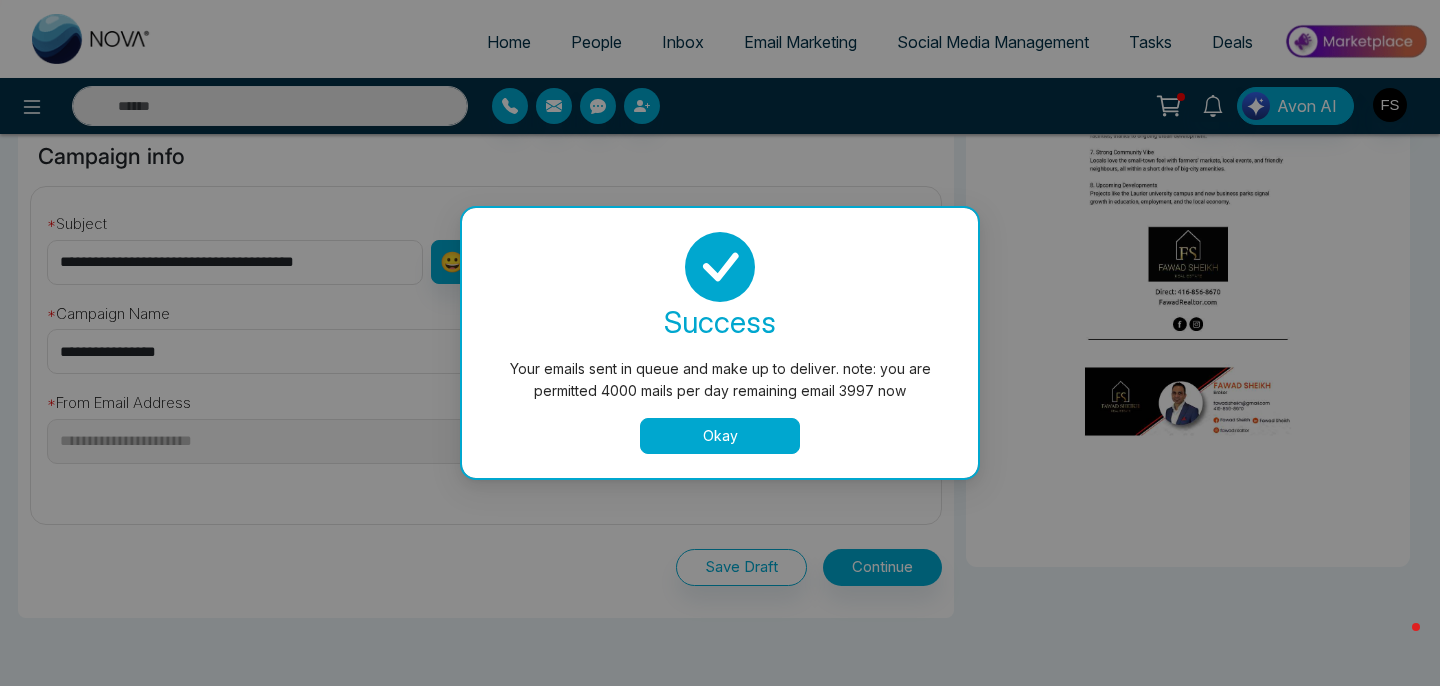 click on "Okay" at bounding box center (720, 436) 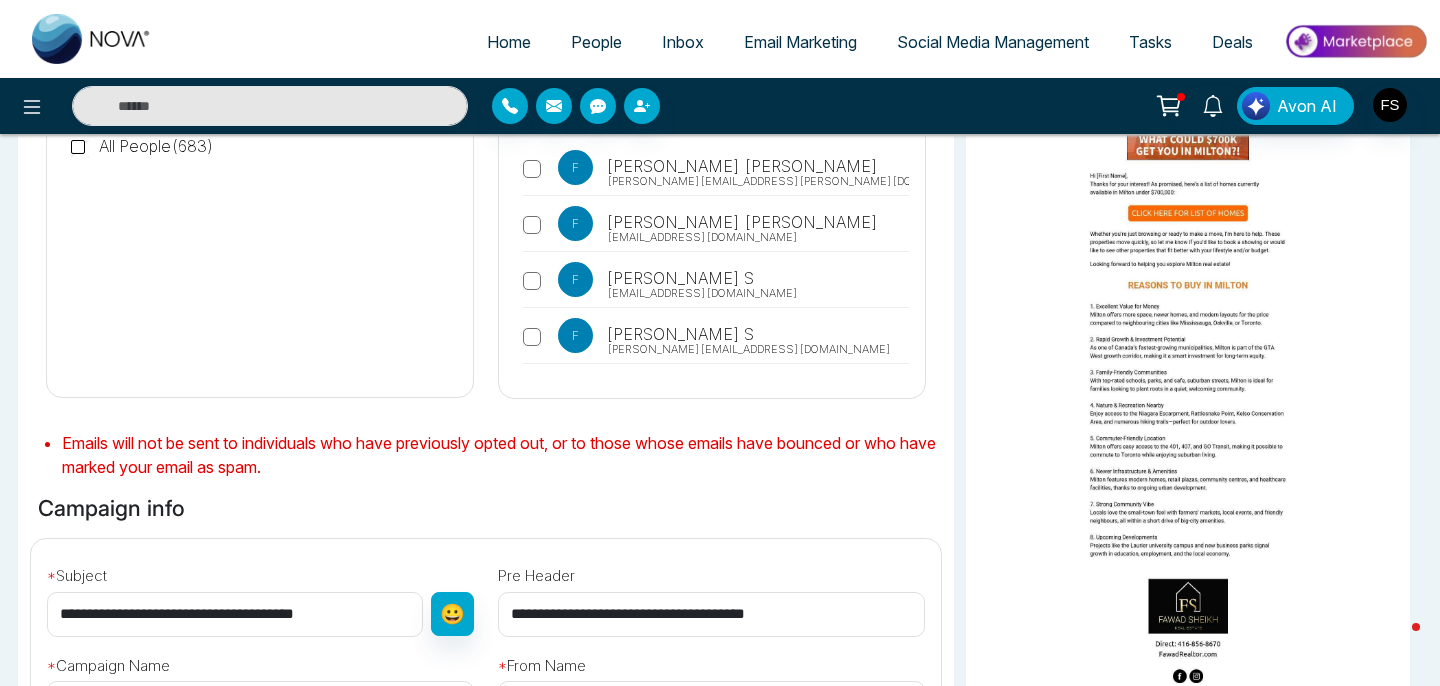 scroll, scrollTop: 222, scrollLeft: 0, axis: vertical 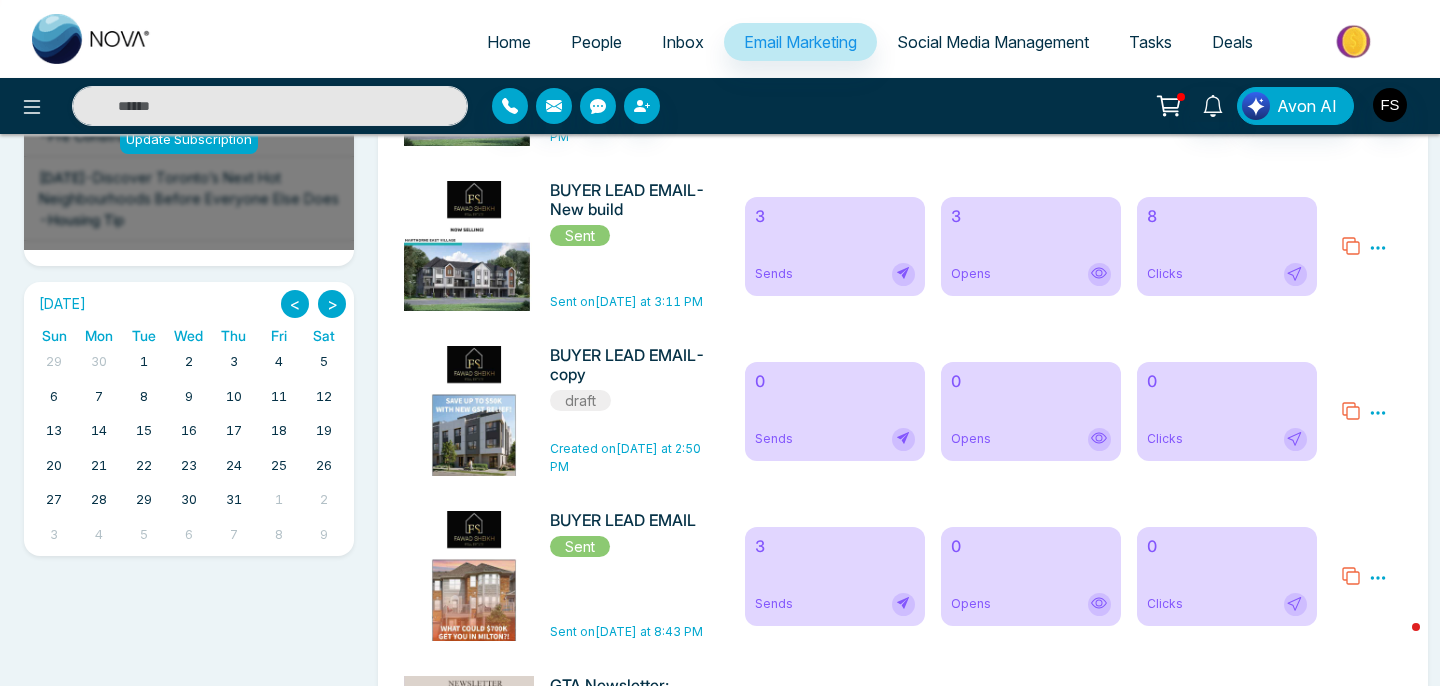 click 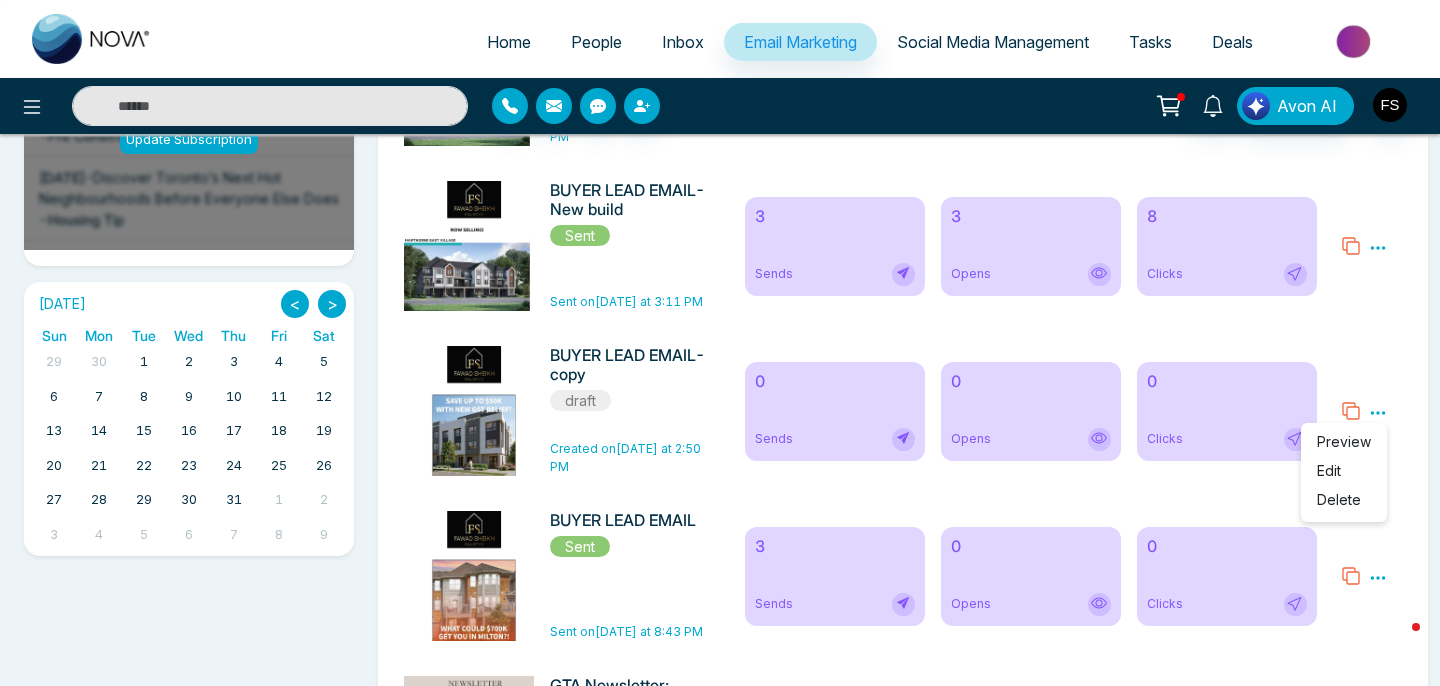 click on "Edit" at bounding box center [1329, 470] 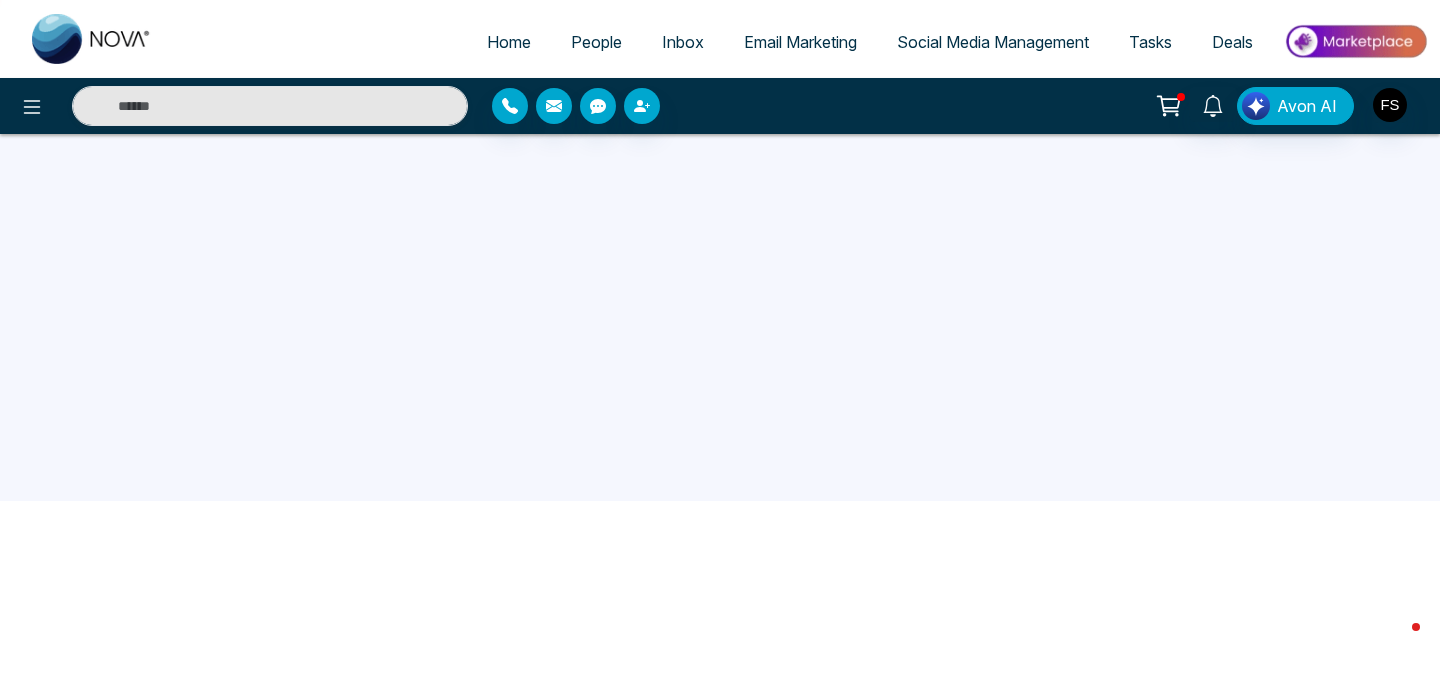 scroll, scrollTop: 190, scrollLeft: 0, axis: vertical 